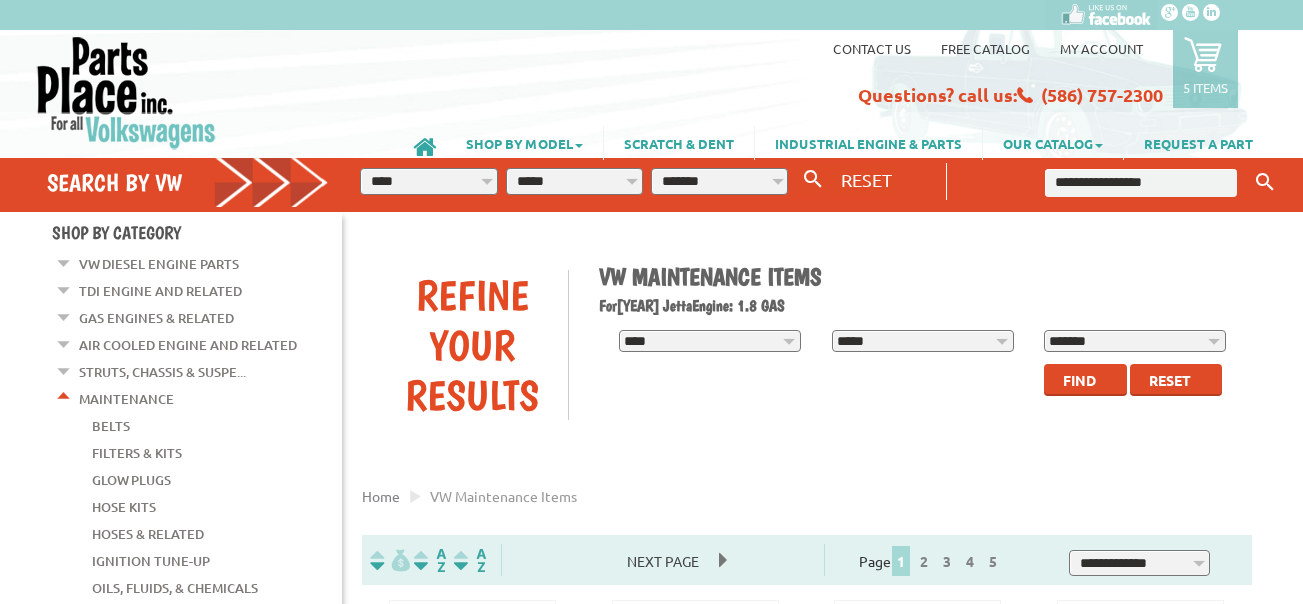 scroll, scrollTop: 0, scrollLeft: 0, axis: both 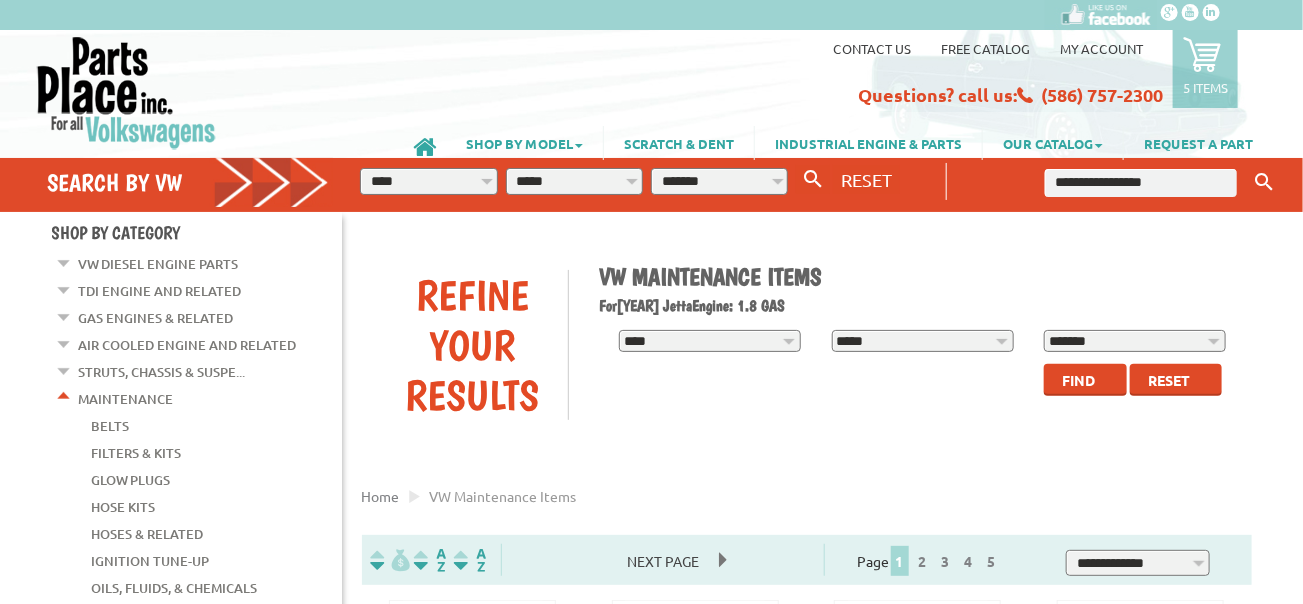 click at bounding box center [1203, 54] 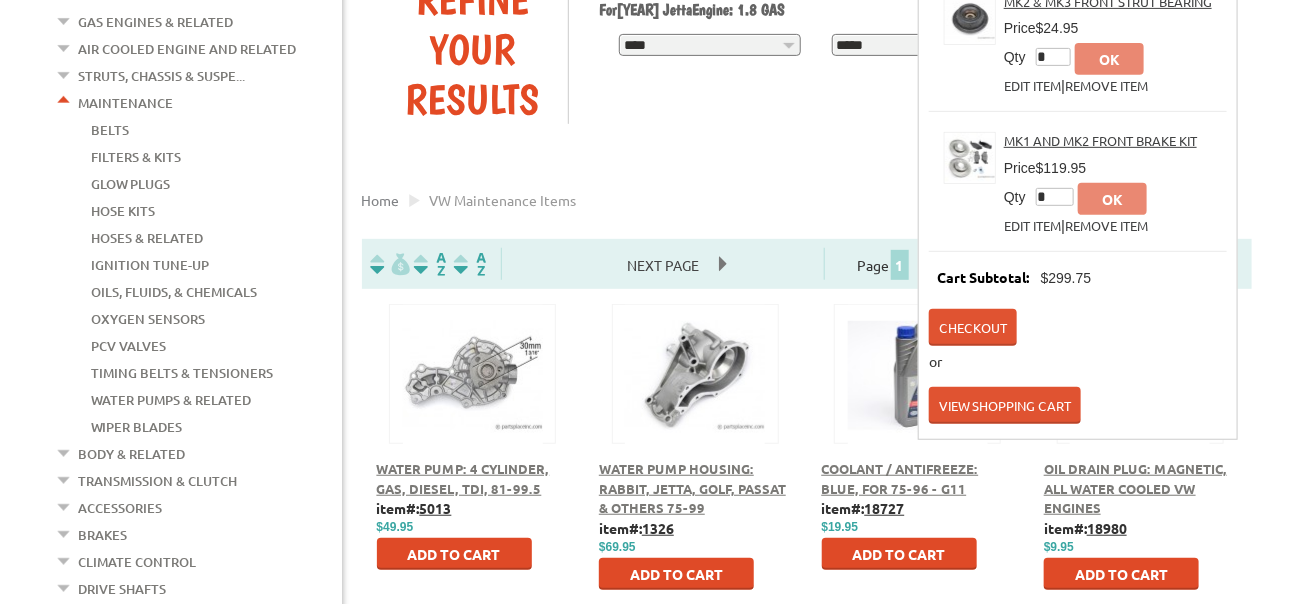 scroll, scrollTop: 300, scrollLeft: 0, axis: vertical 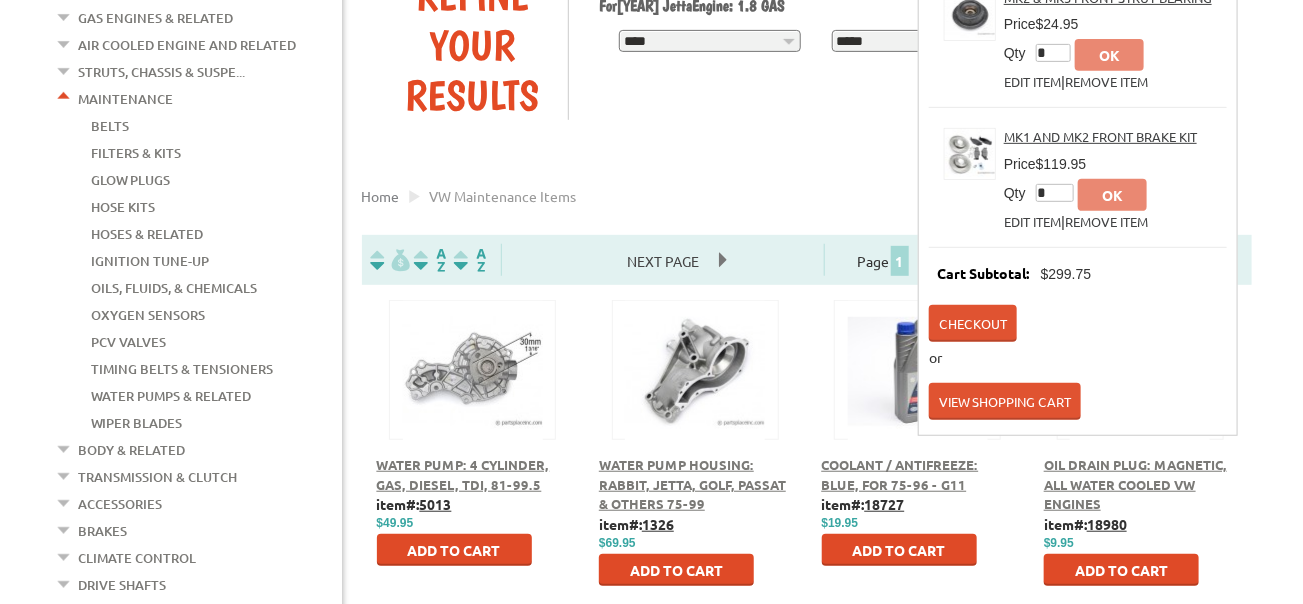 click on "**********" at bounding box center (802, 782) 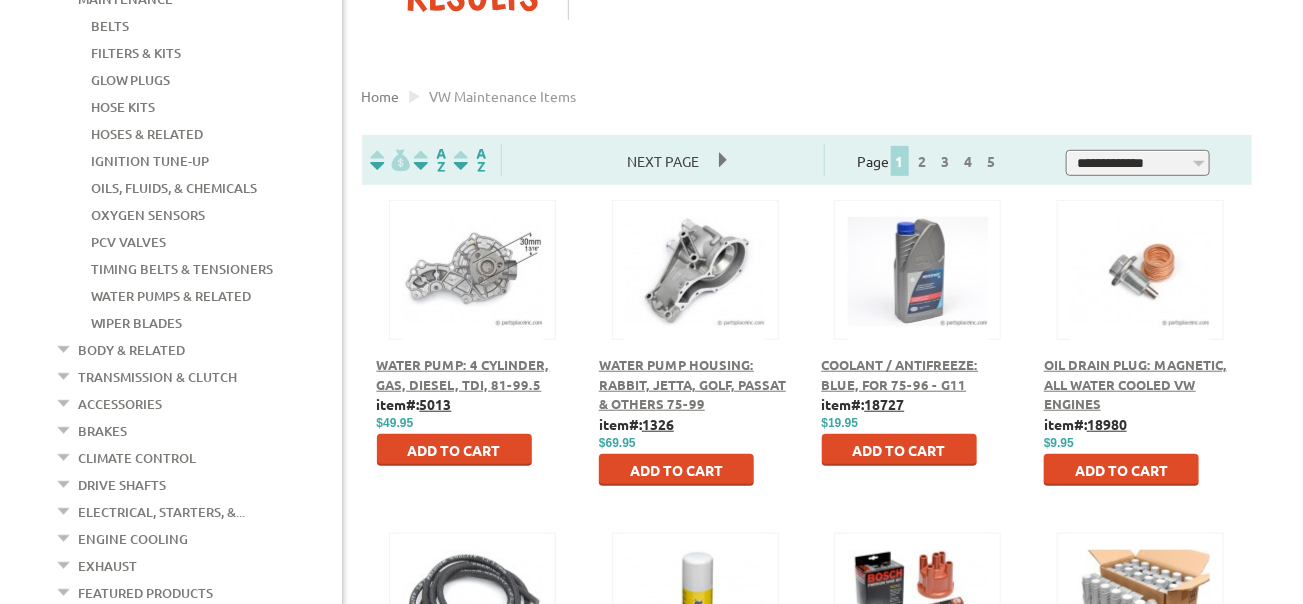 scroll, scrollTop: 499, scrollLeft: 0, axis: vertical 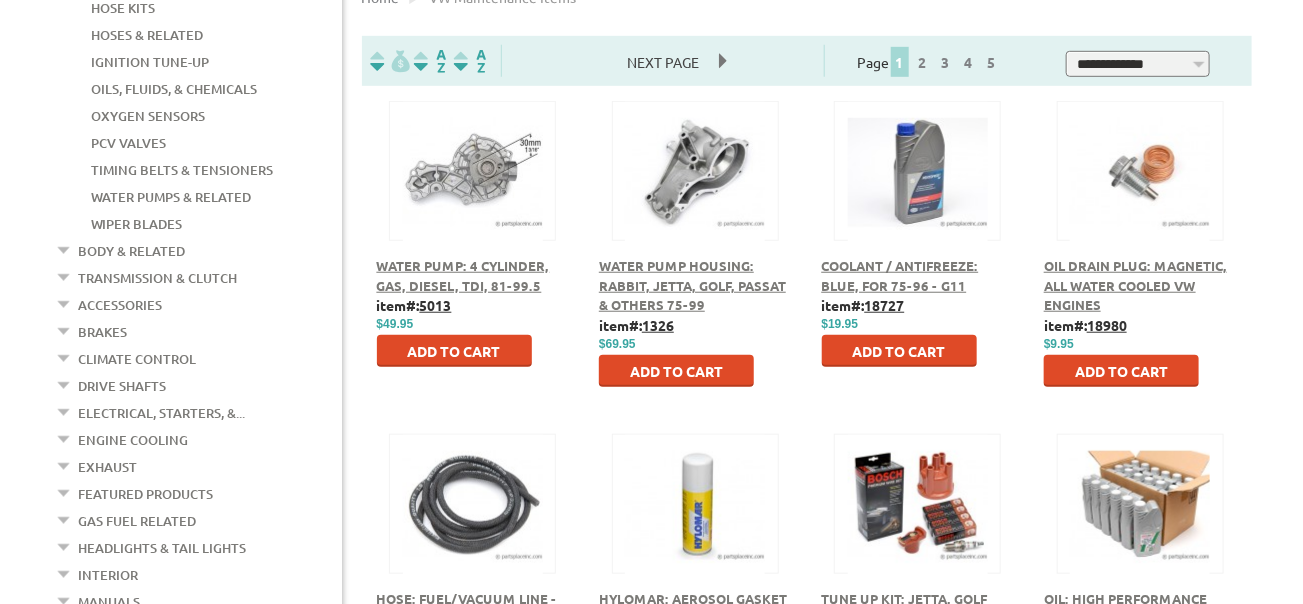 click on "Brakes" at bounding box center (103, 332) 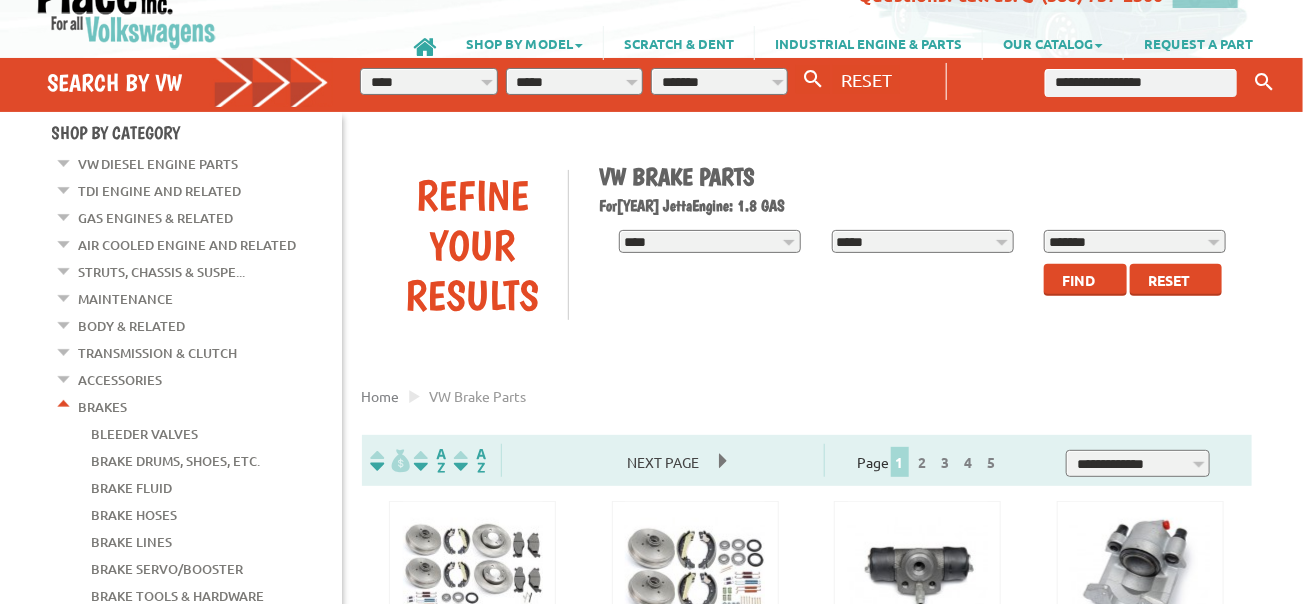 scroll, scrollTop: 0, scrollLeft: 0, axis: both 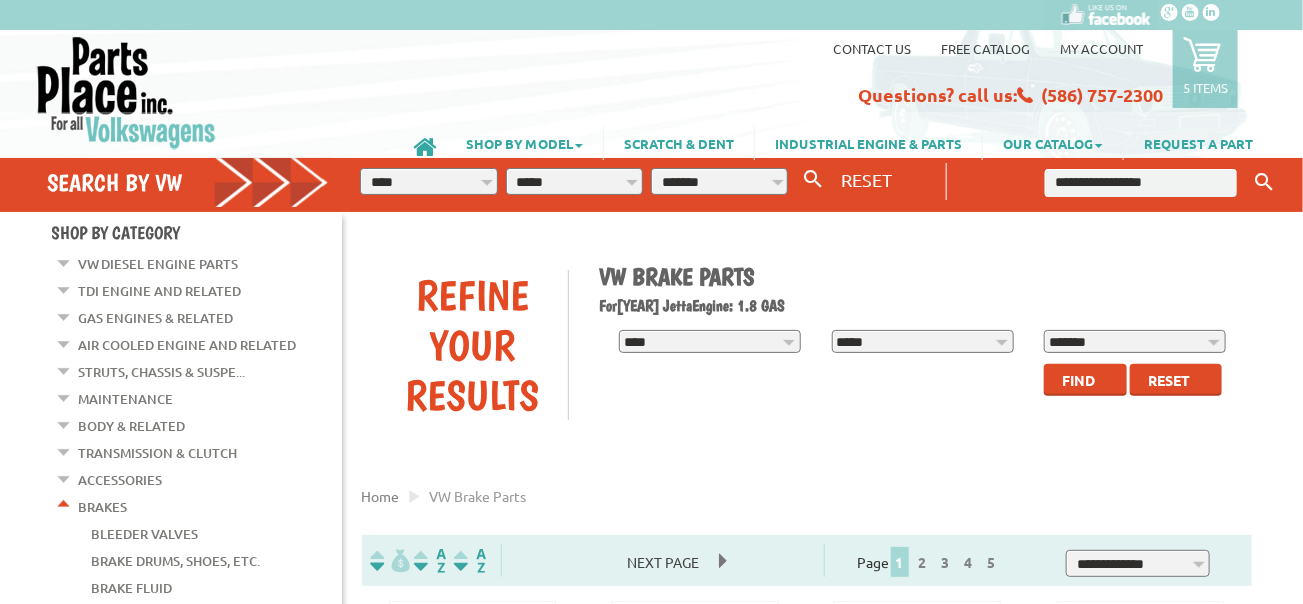 click at bounding box center [1203, 54] 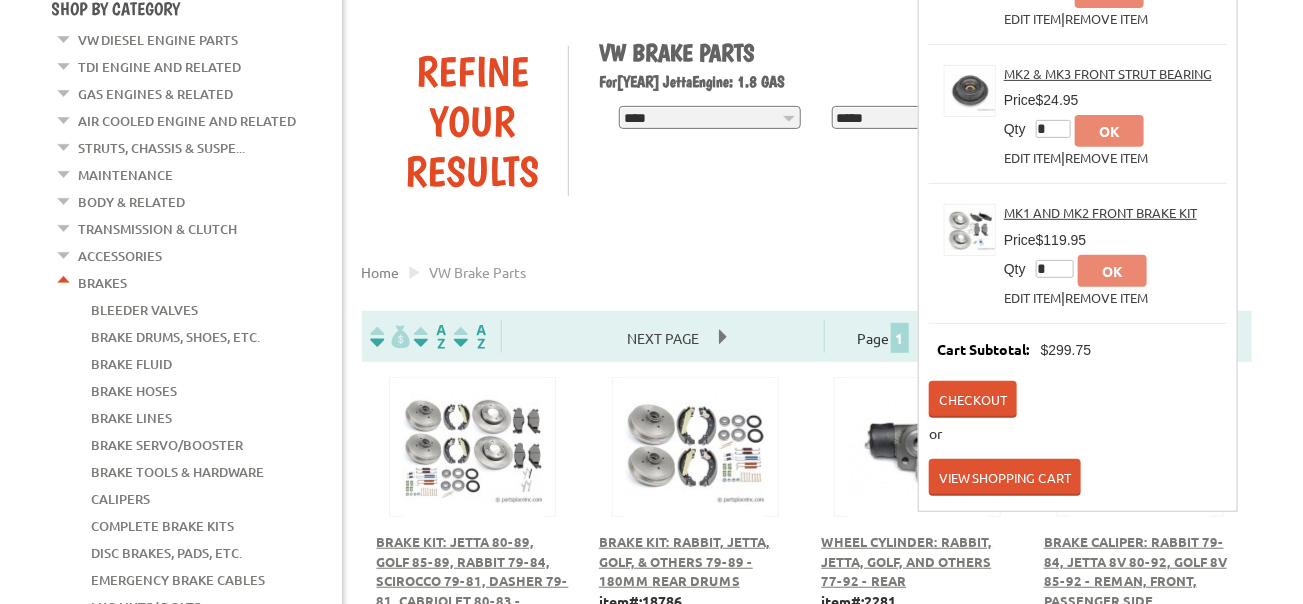 scroll, scrollTop: 200, scrollLeft: 0, axis: vertical 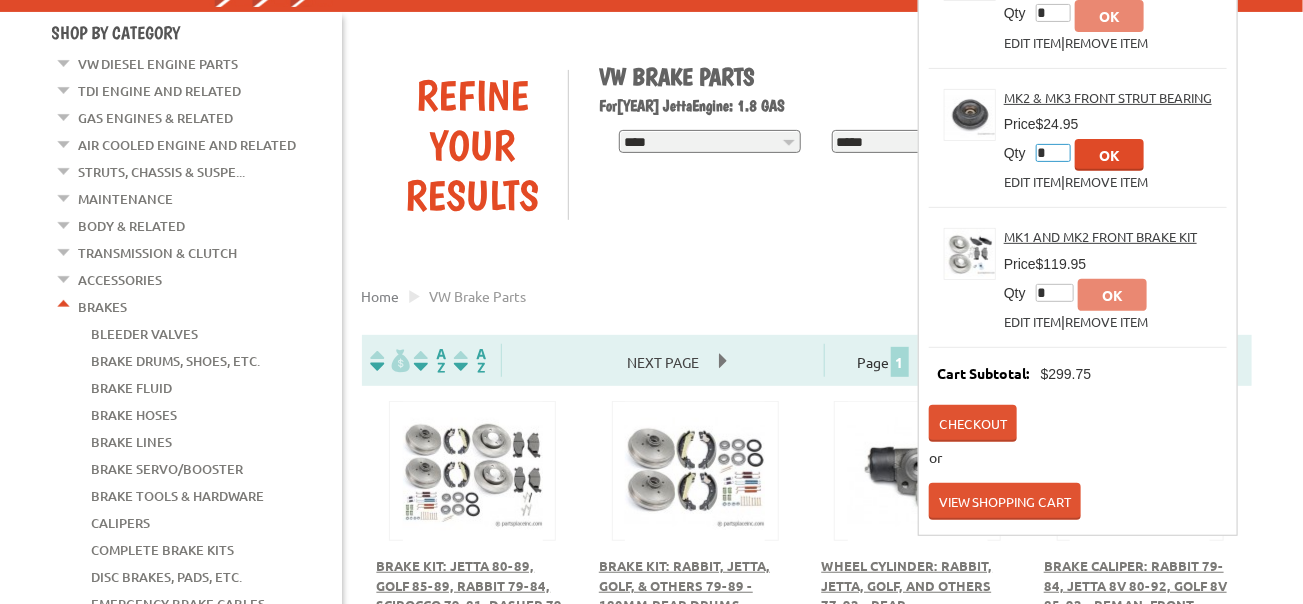 click on "*" at bounding box center (1053, 153) 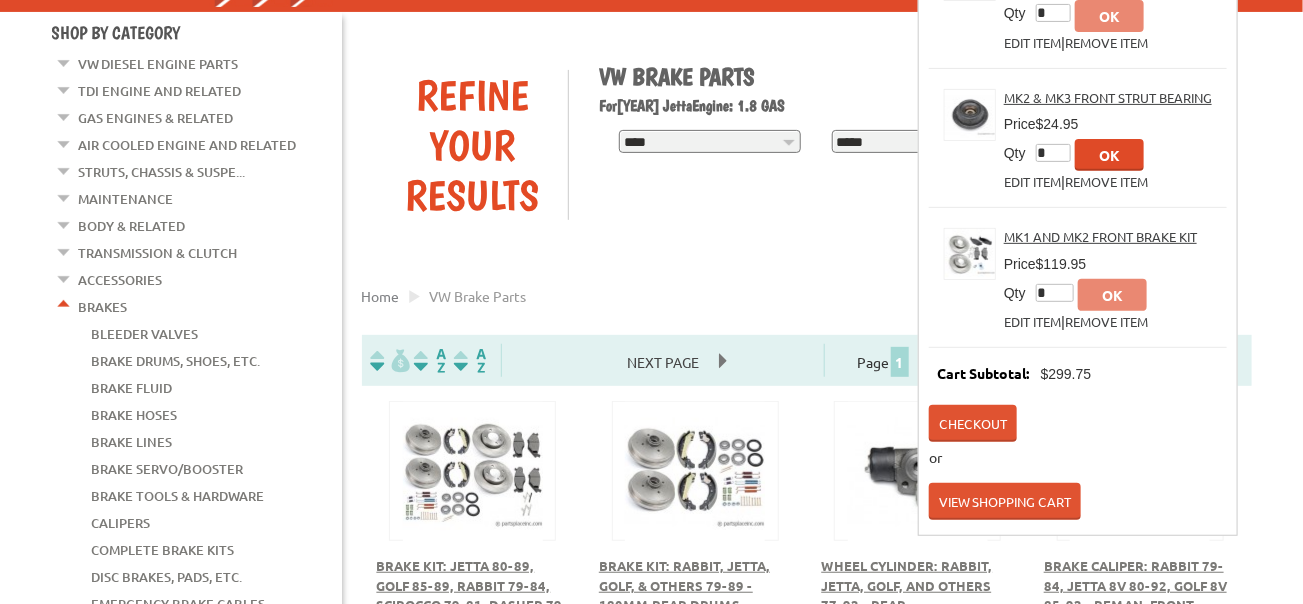 click on "MK2 & MK3 Front Strut Bearing
Price
$24.95
Qty
*
ok
Edit item
|
Remove Item" at bounding box center (1078, 144) 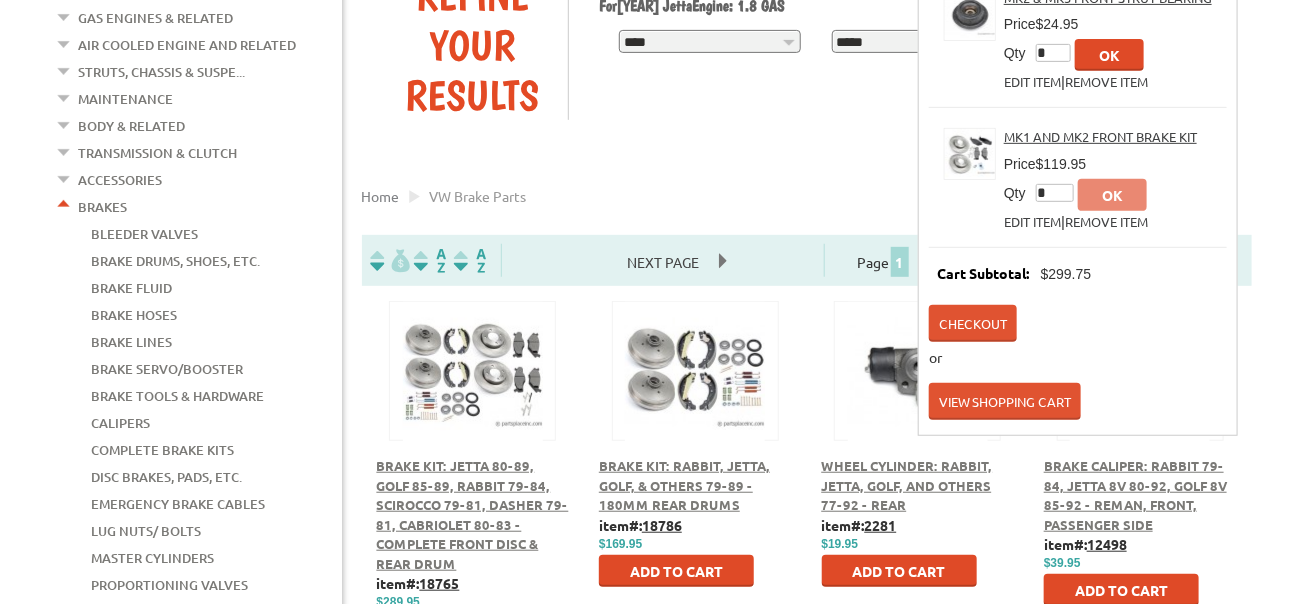 scroll, scrollTop: 400, scrollLeft: 0, axis: vertical 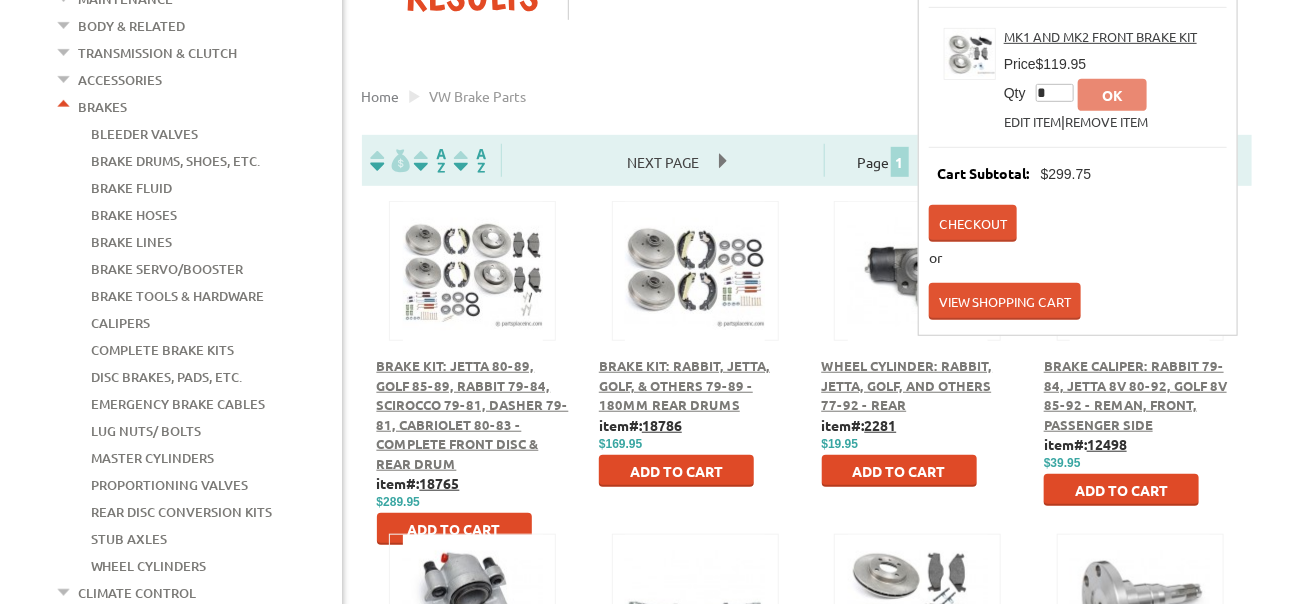 click on "**********" at bounding box center (652, 718) 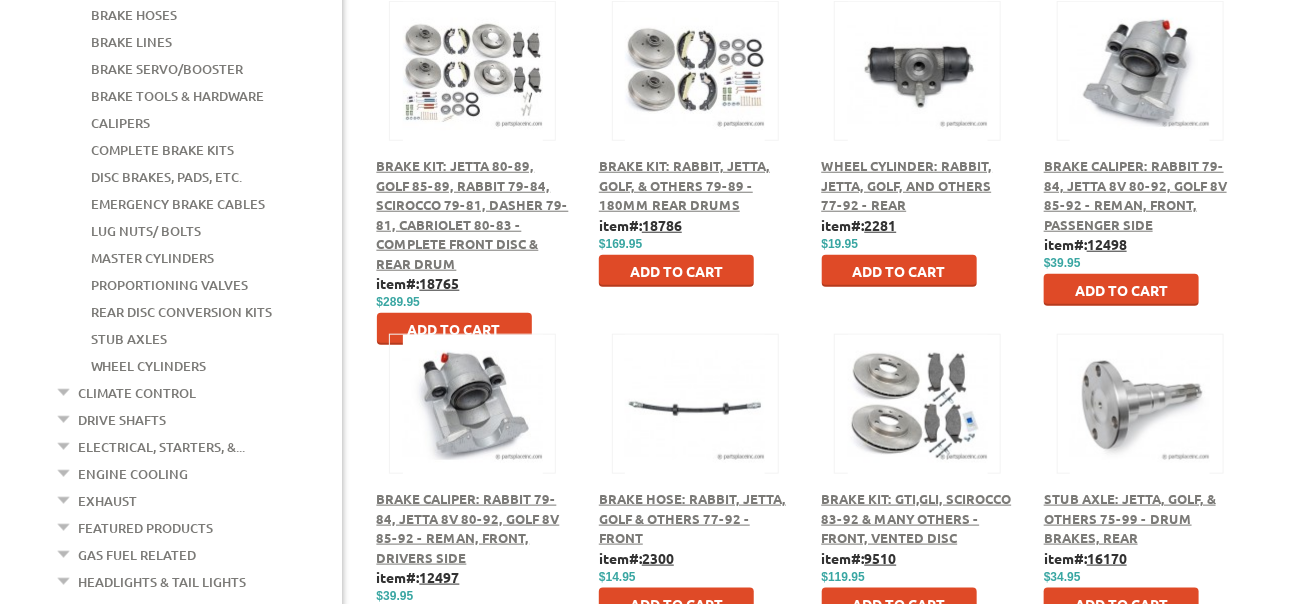 scroll, scrollTop: 700, scrollLeft: 0, axis: vertical 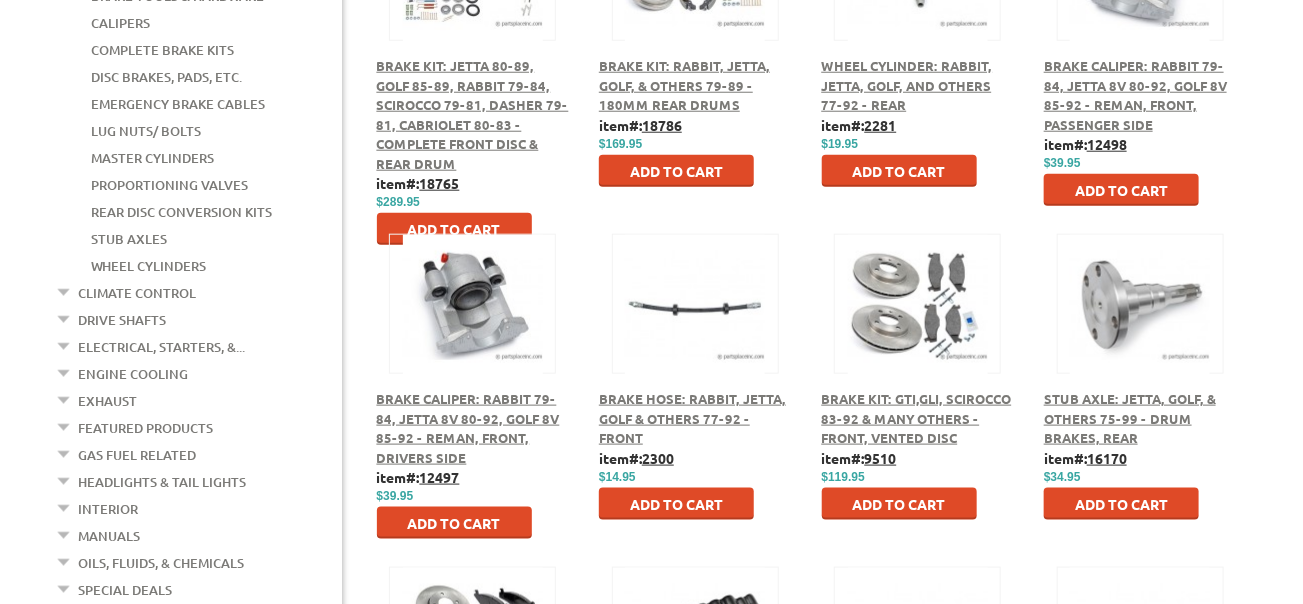 click on "Add to Cart" at bounding box center (1121, 190) 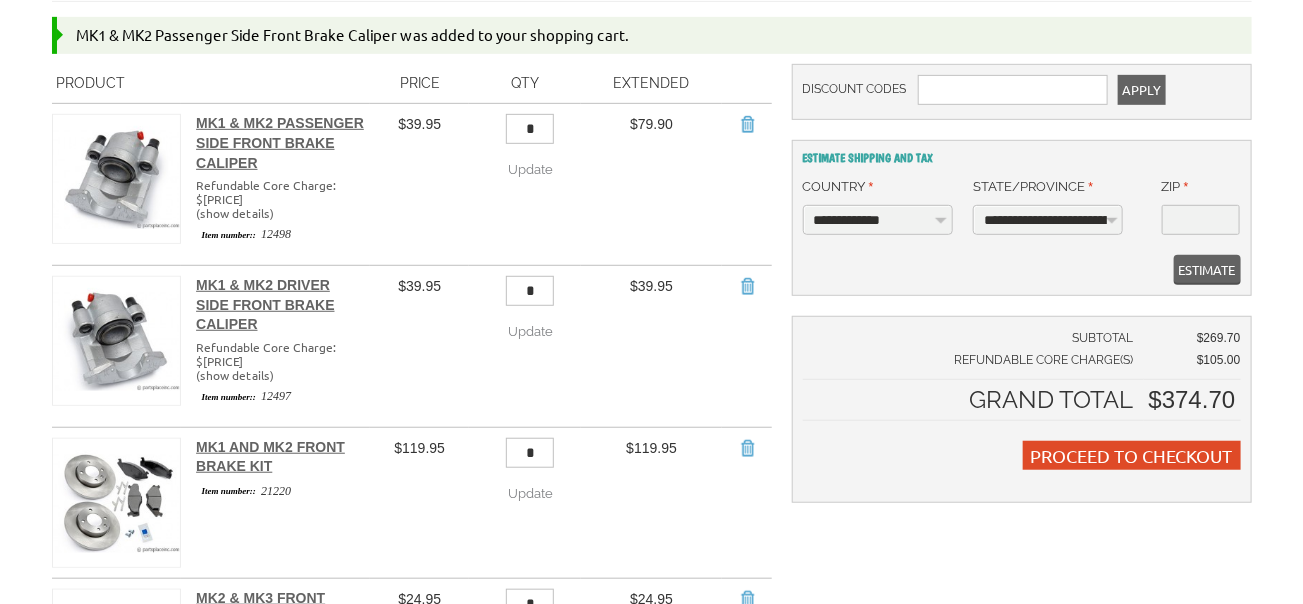 scroll, scrollTop: 400, scrollLeft: 0, axis: vertical 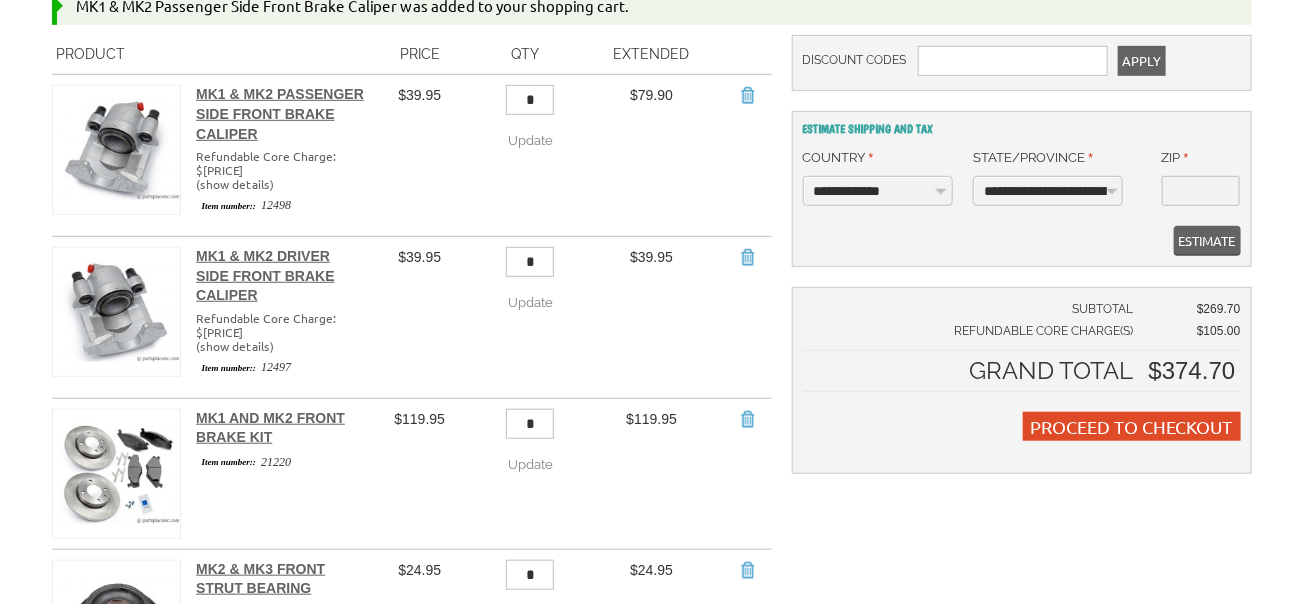 click on "*" at bounding box center (530, 262) 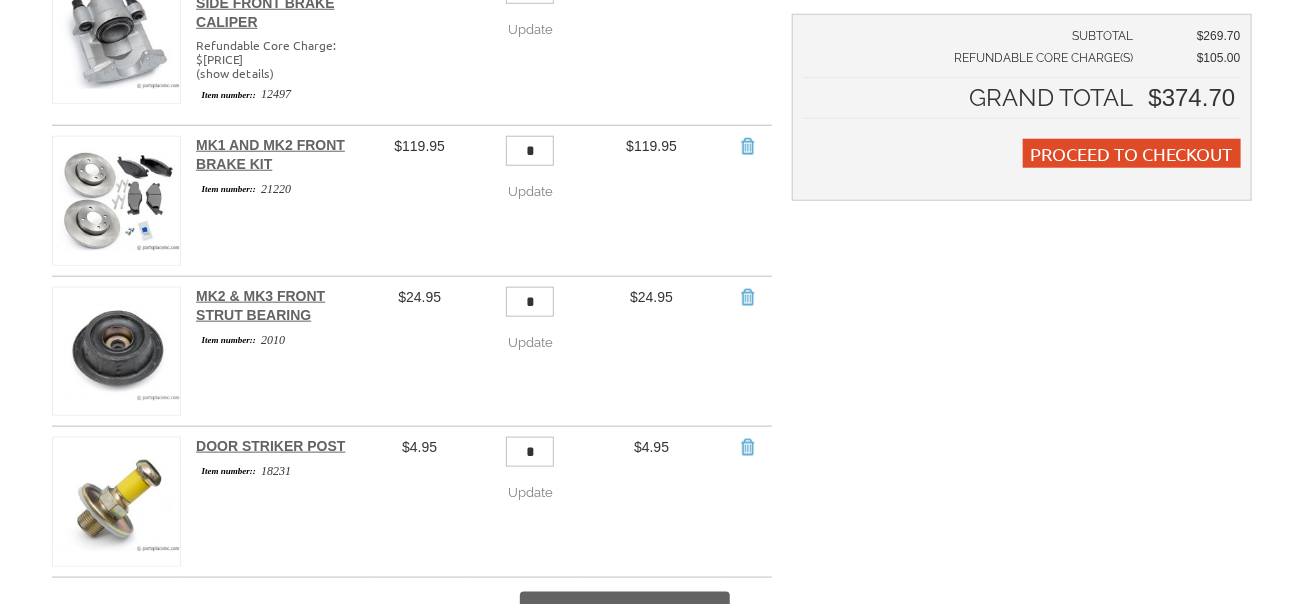 scroll, scrollTop: 700, scrollLeft: 0, axis: vertical 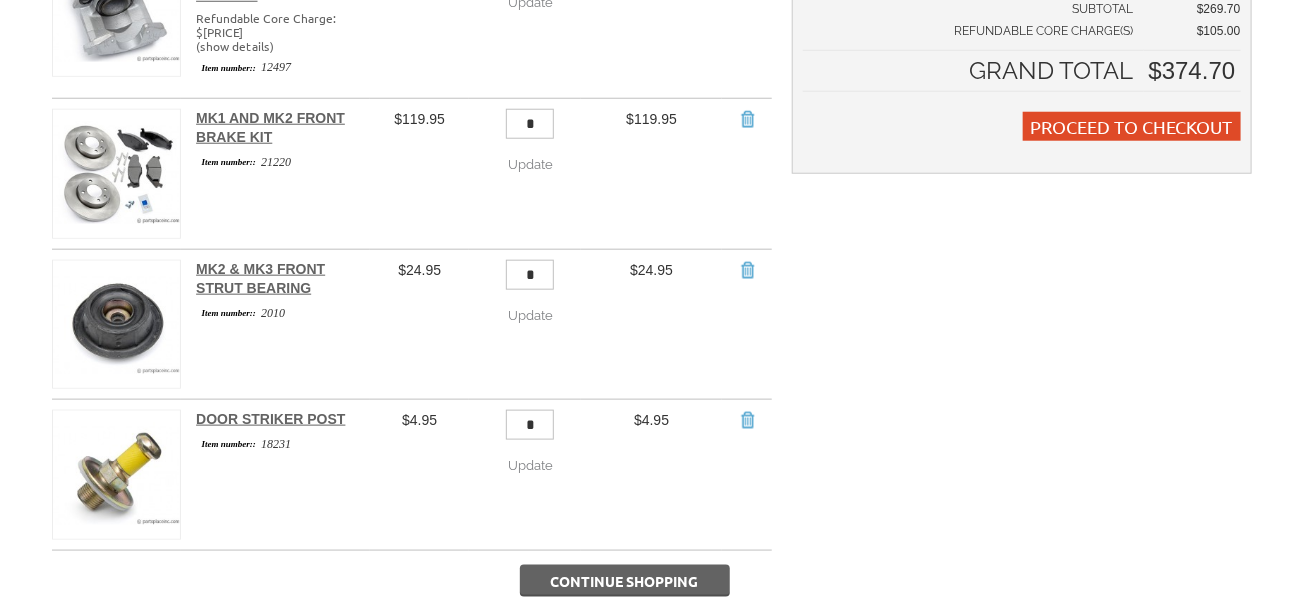 type on "*" 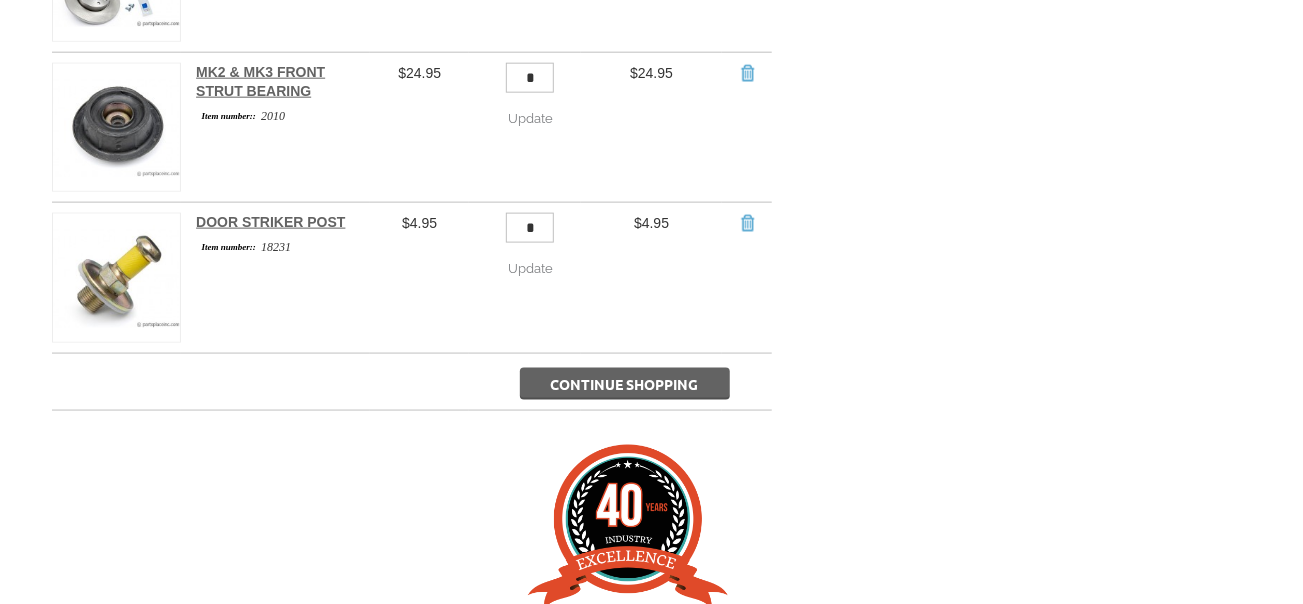 scroll, scrollTop: 900, scrollLeft: 0, axis: vertical 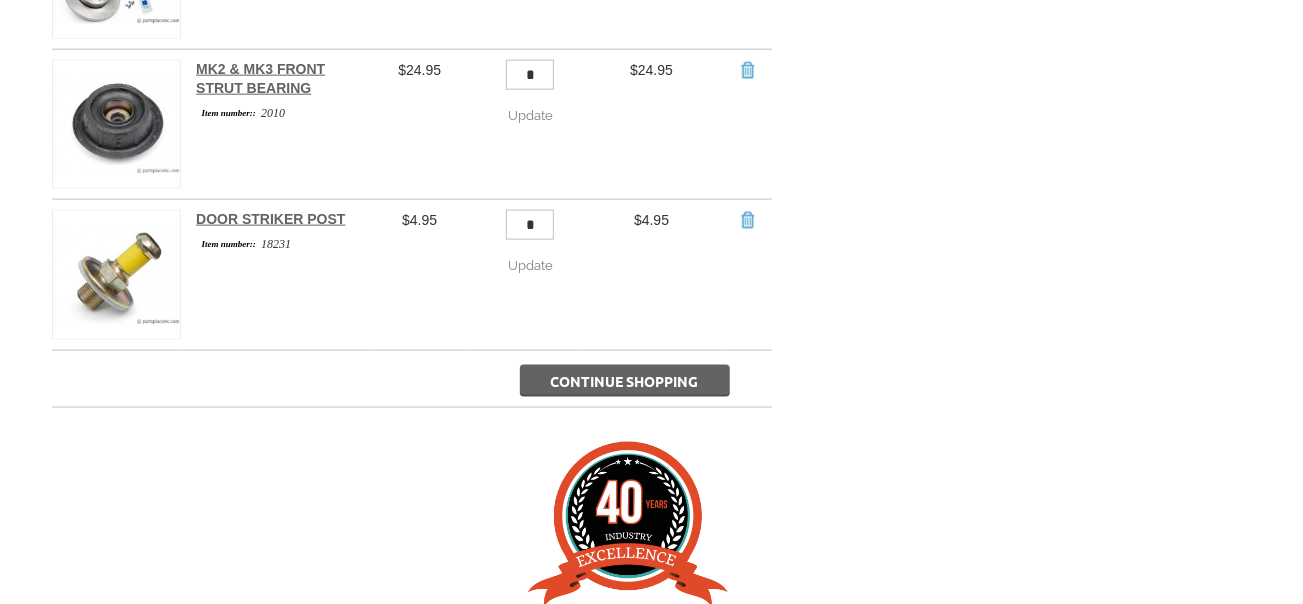 type on "*" 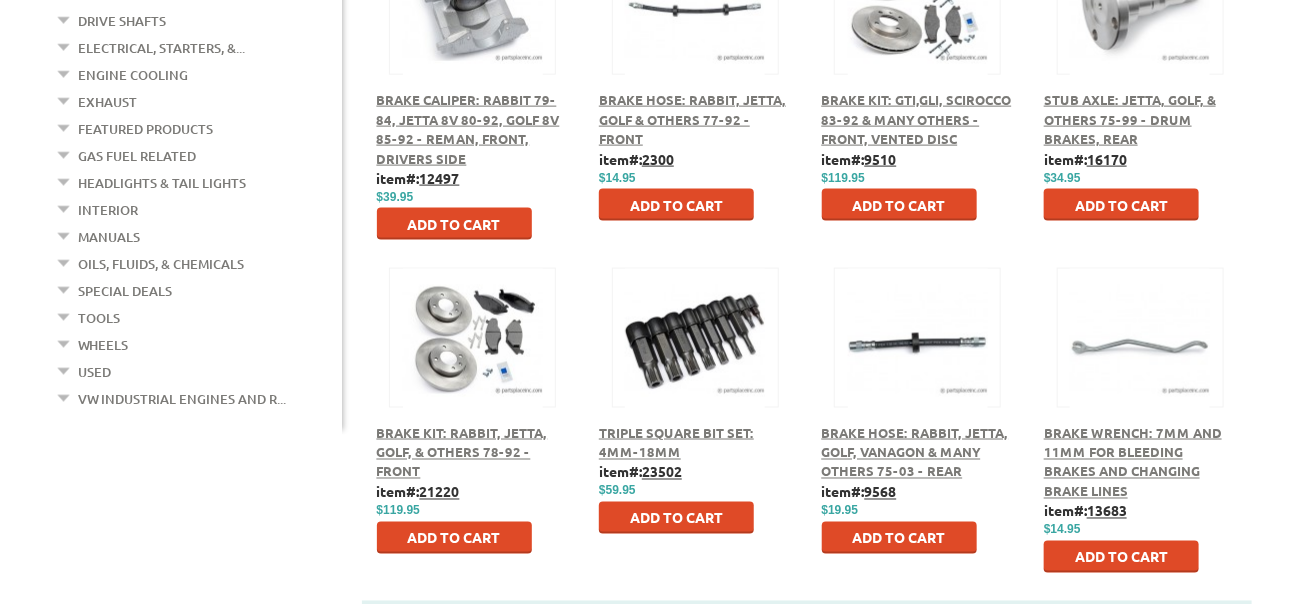 scroll, scrollTop: 1100, scrollLeft: 0, axis: vertical 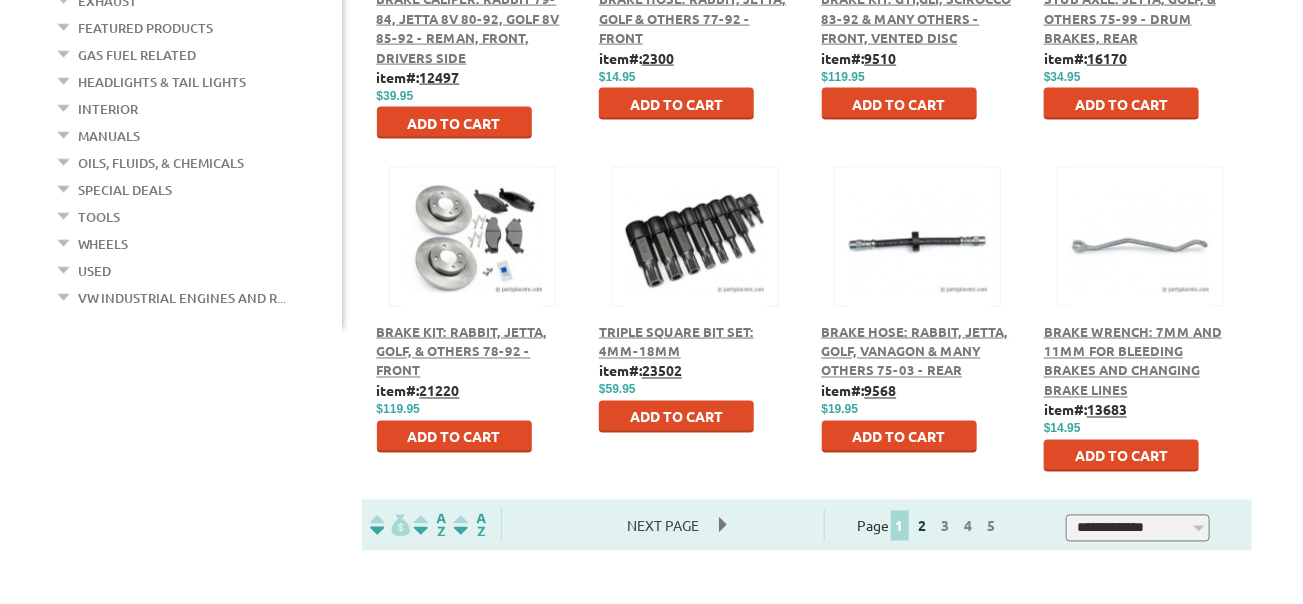 click on "2" at bounding box center (923, 526) 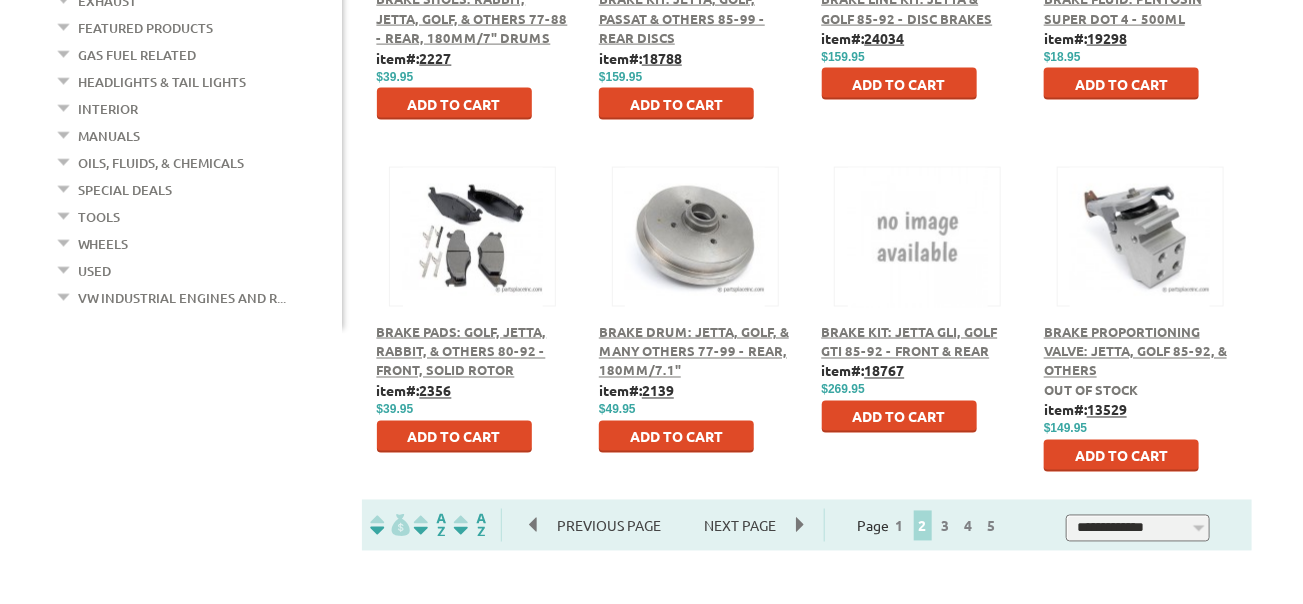 scroll, scrollTop: 1200, scrollLeft: 0, axis: vertical 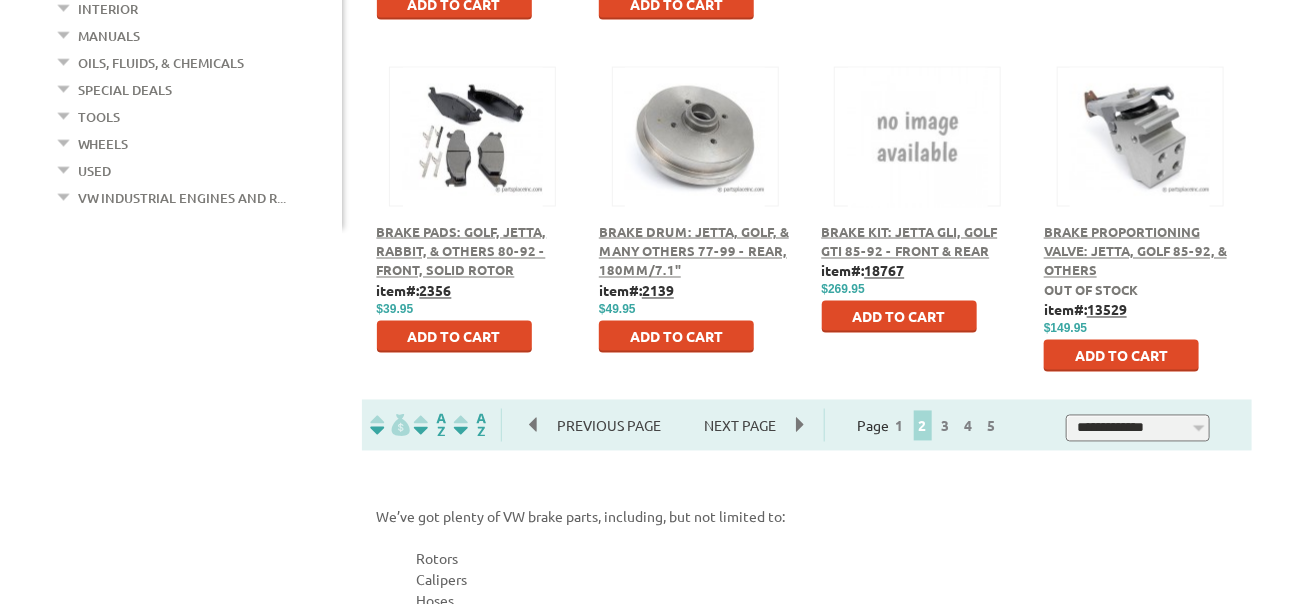 click on "Add to Cart" at bounding box center (454, 337) 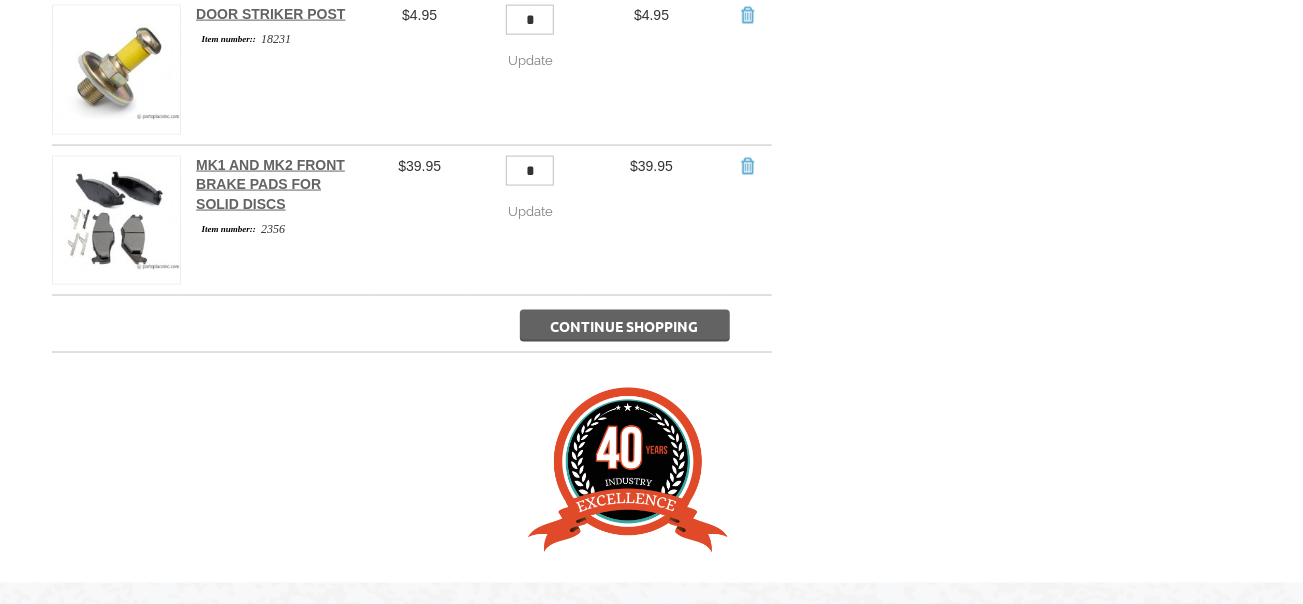 scroll, scrollTop: 1100, scrollLeft: 0, axis: vertical 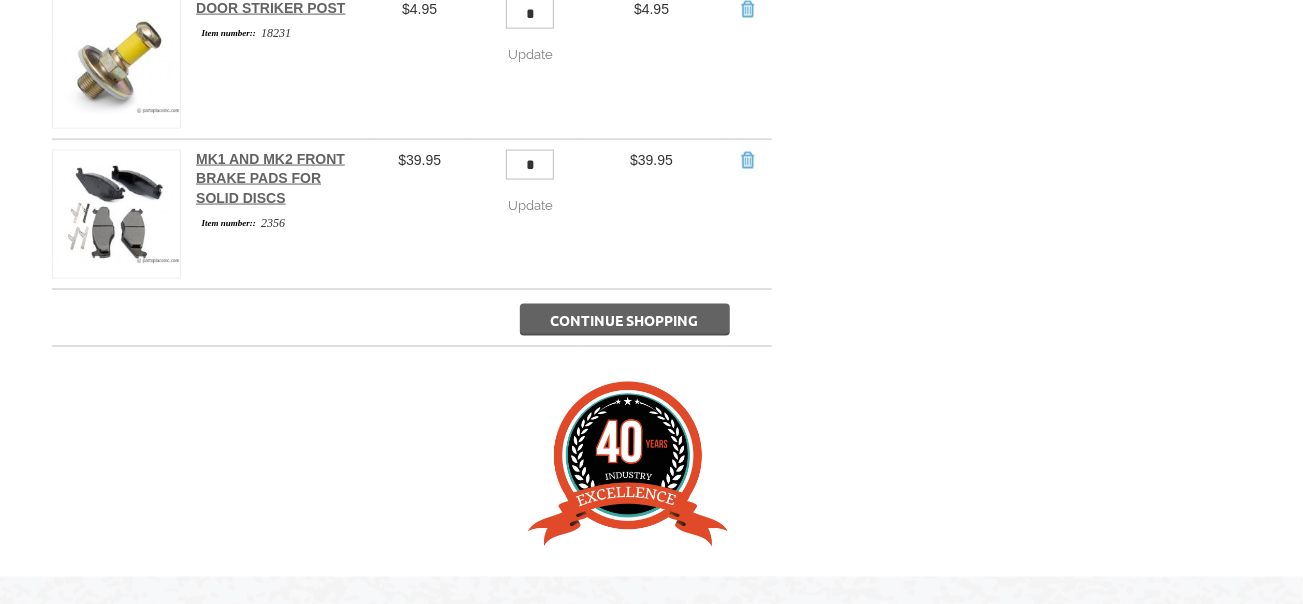 click on "*" at bounding box center [530, 165] 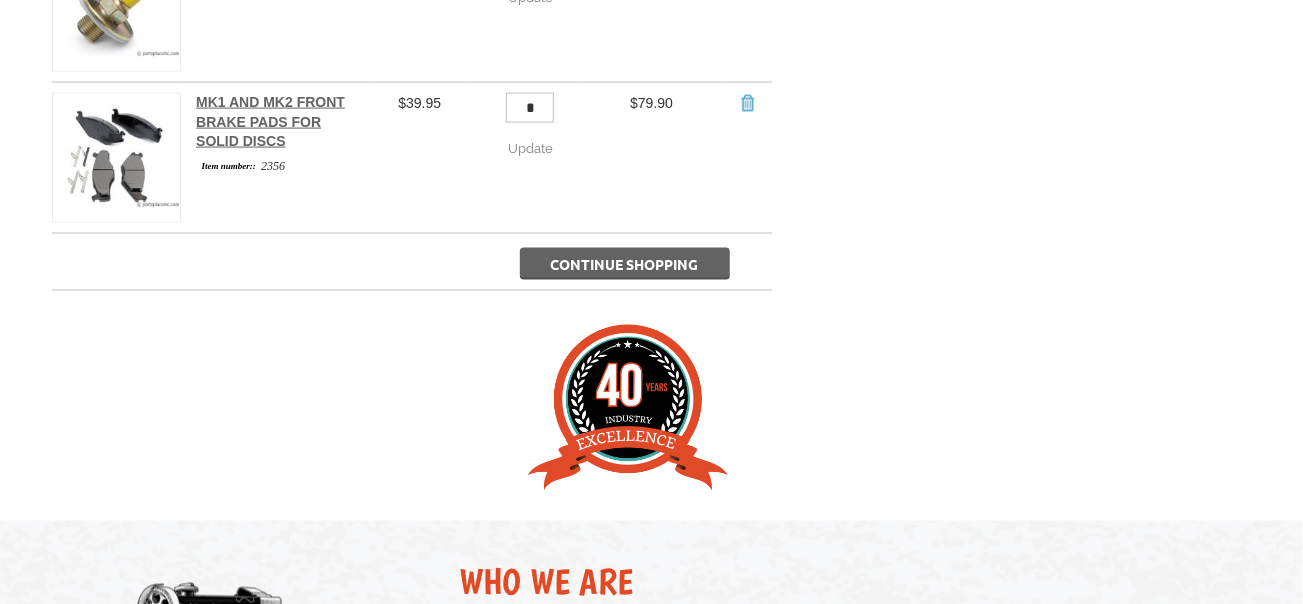 scroll, scrollTop: 1200, scrollLeft: 0, axis: vertical 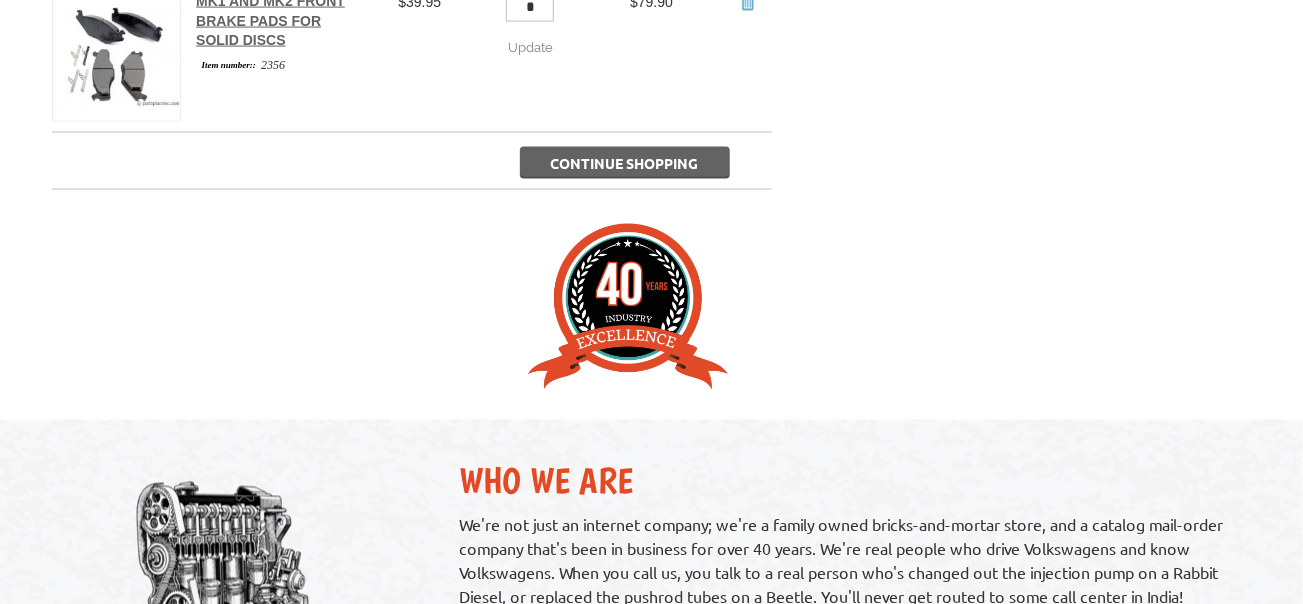 click on "Continue Shopping" at bounding box center (625, 163) 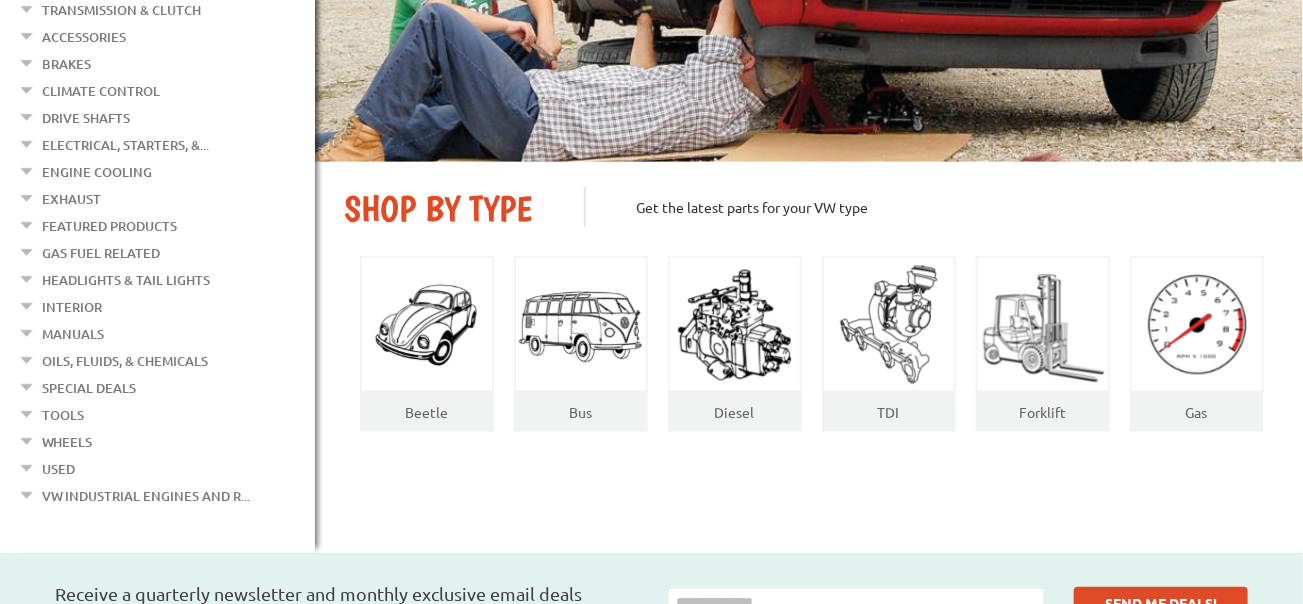 scroll, scrollTop: 400, scrollLeft: 0, axis: vertical 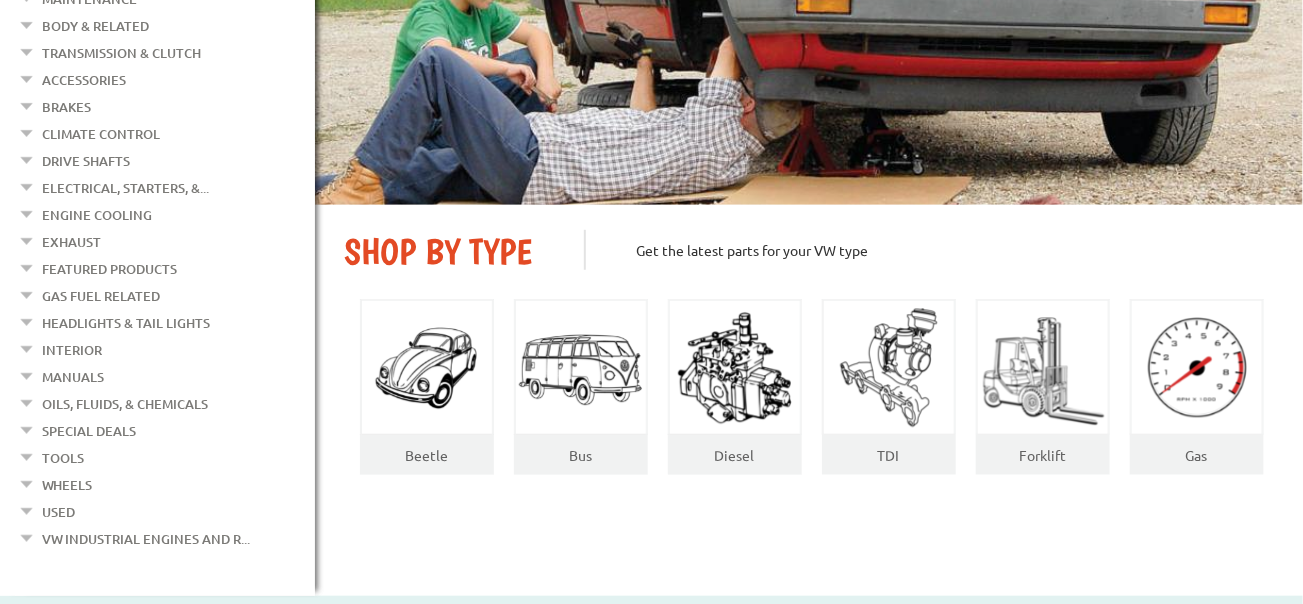 click on "Brakes" at bounding box center (66, 107) 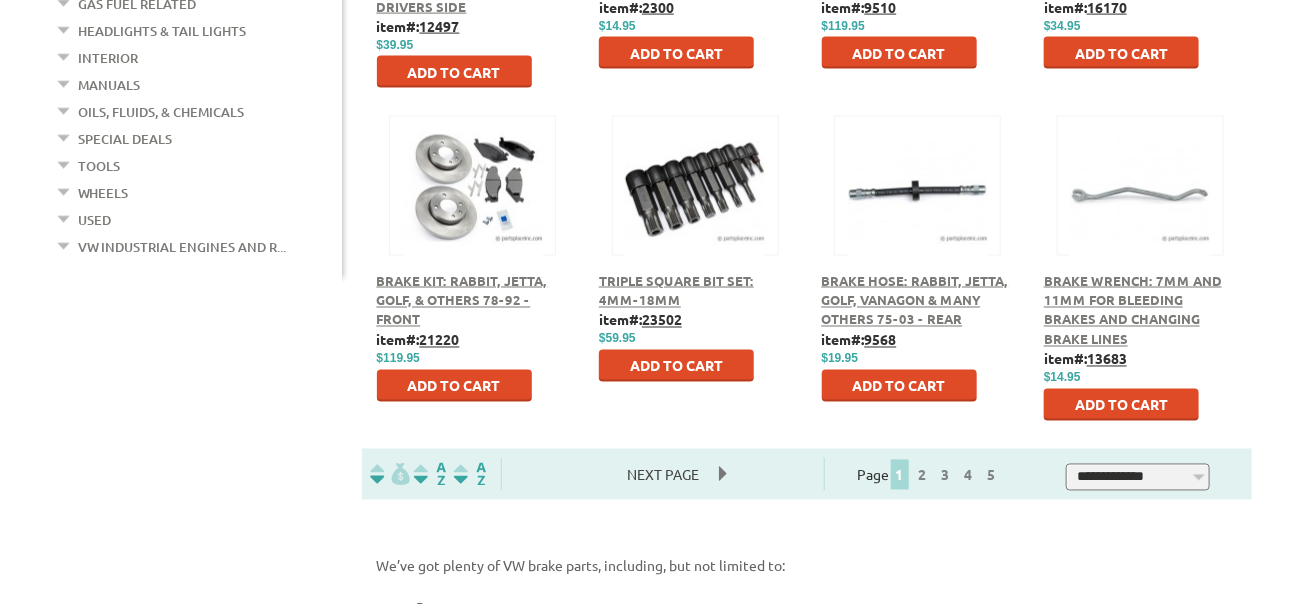 scroll, scrollTop: 1200, scrollLeft: 0, axis: vertical 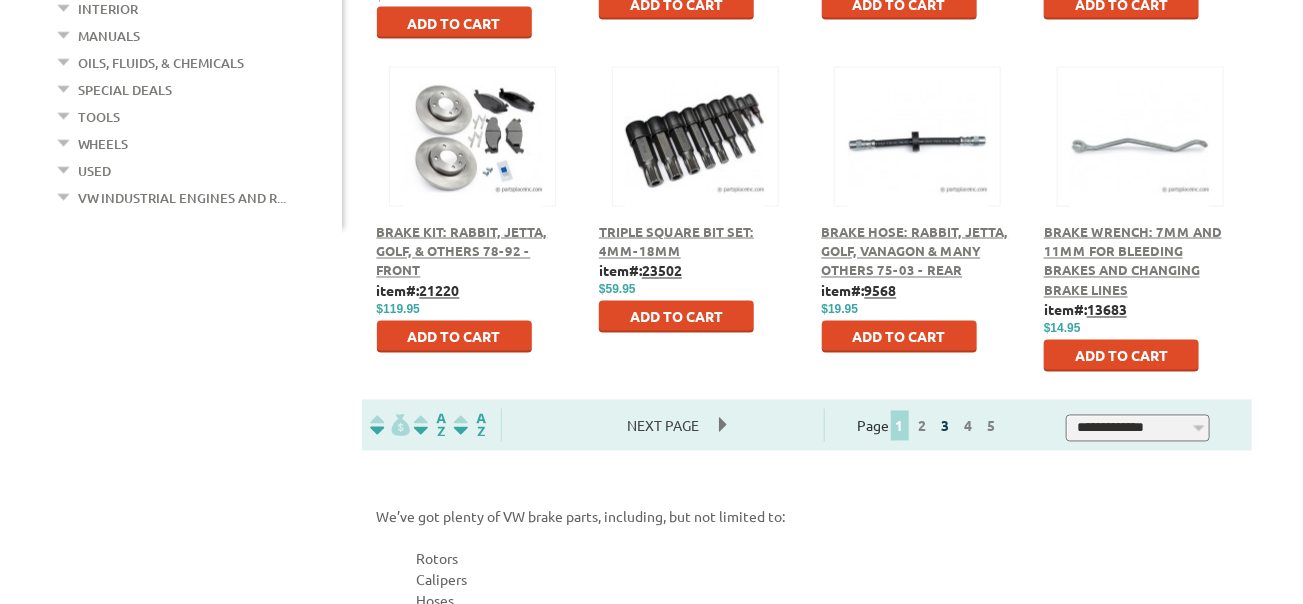 click on "3" at bounding box center [946, 426] 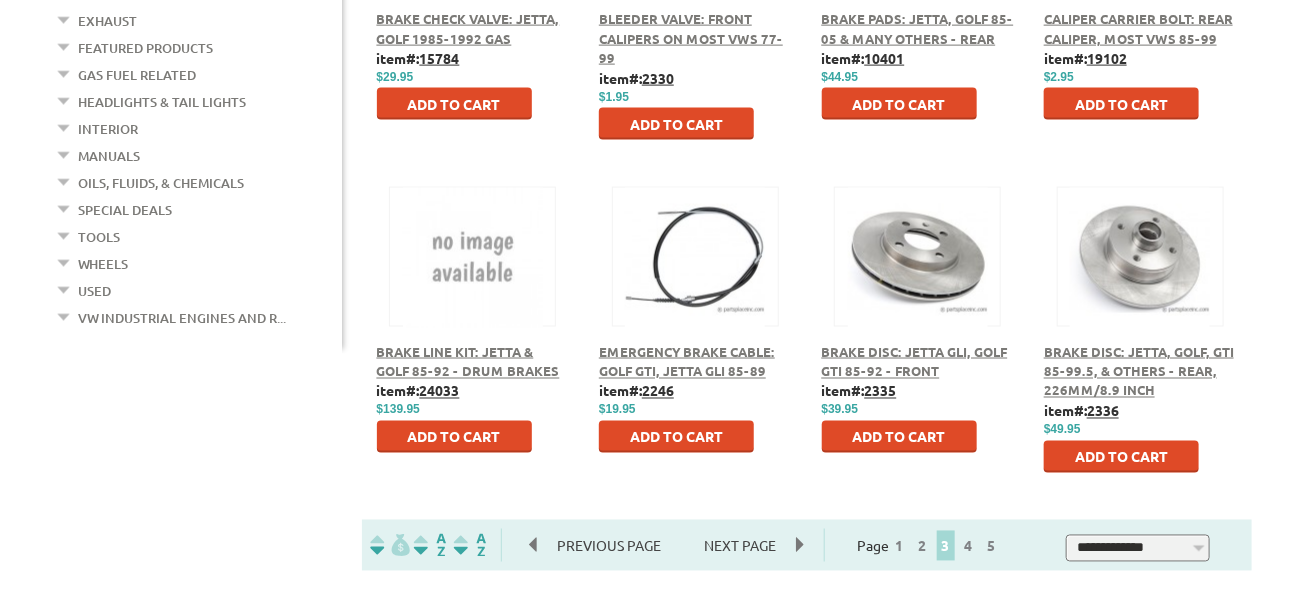 scroll, scrollTop: 1100, scrollLeft: 0, axis: vertical 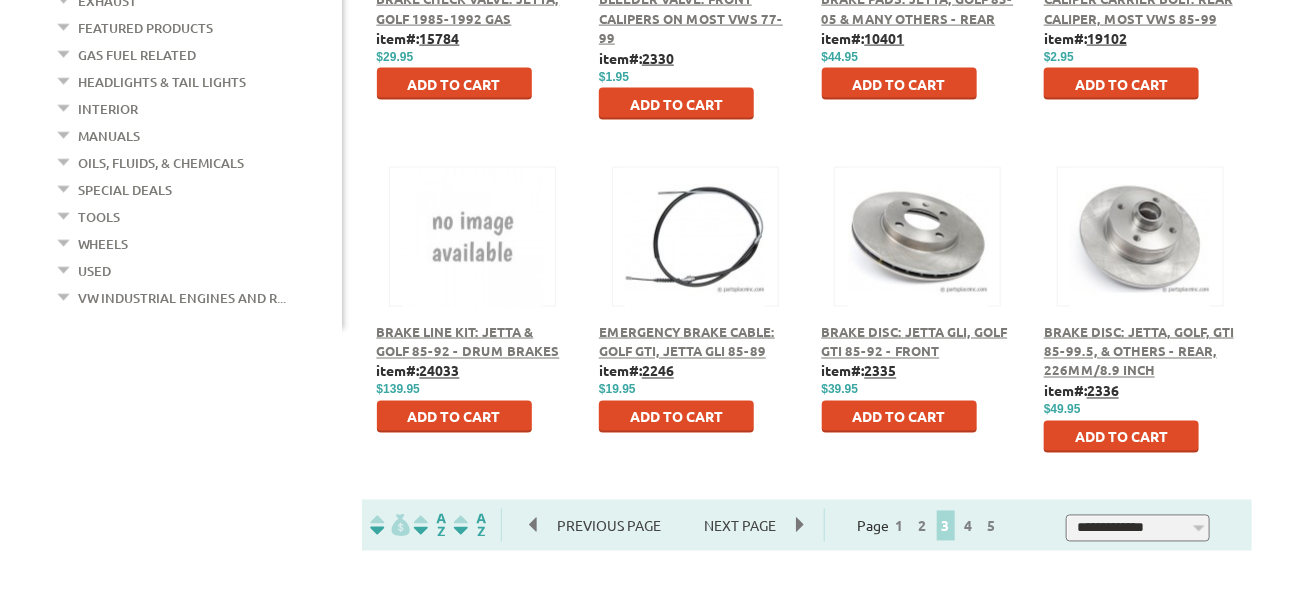 click at bounding box center [472, 234] 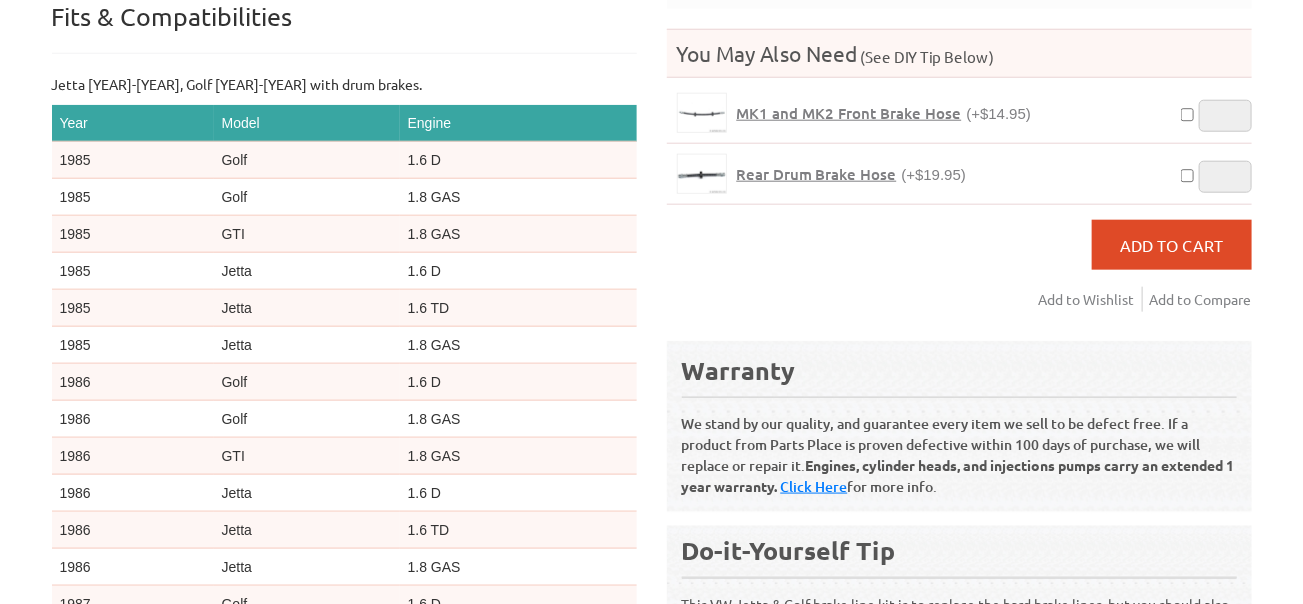 scroll, scrollTop: 800, scrollLeft: 0, axis: vertical 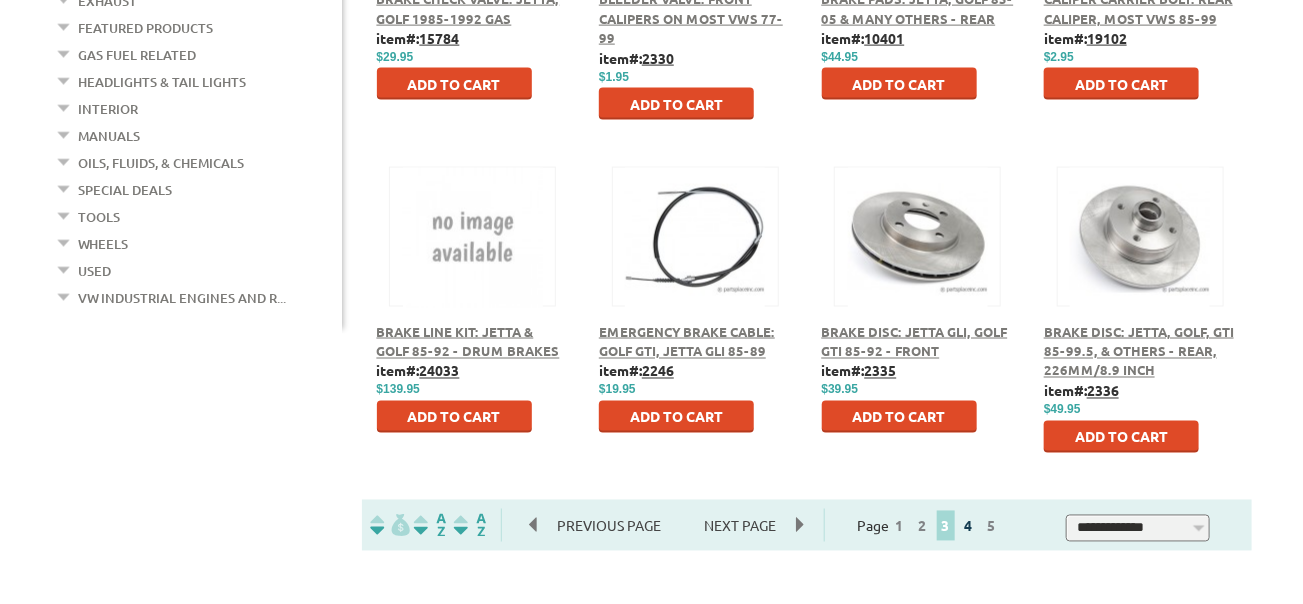 click on "4" at bounding box center [969, 526] 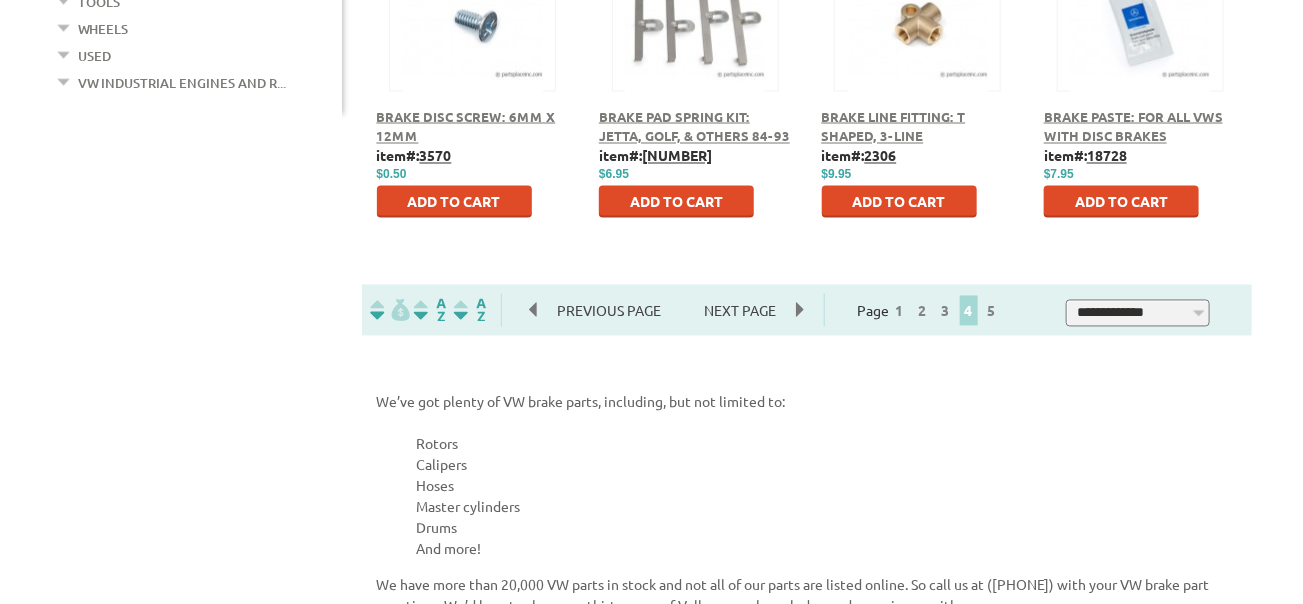 scroll, scrollTop: 1300, scrollLeft: 0, axis: vertical 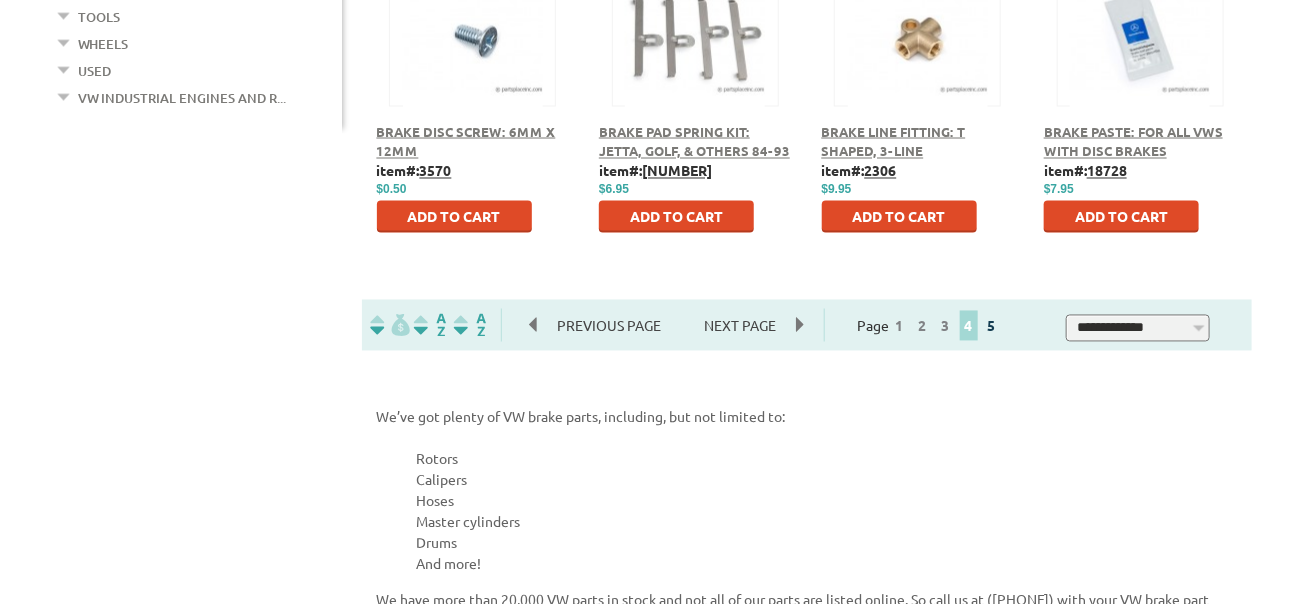 click on "5" at bounding box center [992, 326] 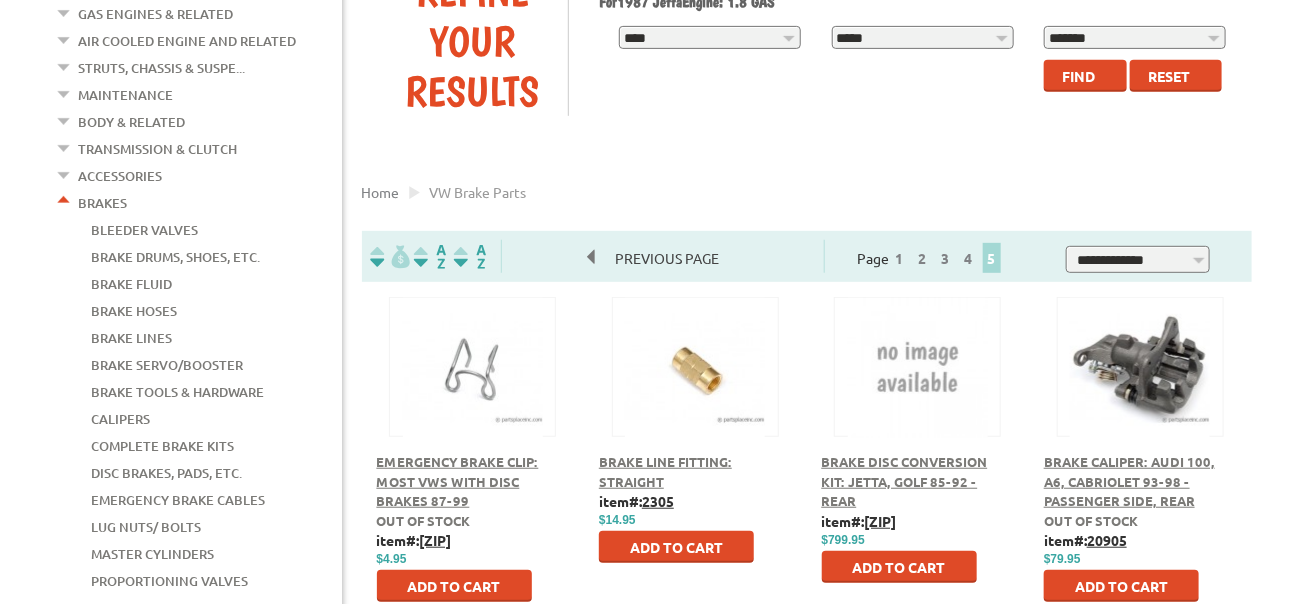 scroll, scrollTop: 300, scrollLeft: 0, axis: vertical 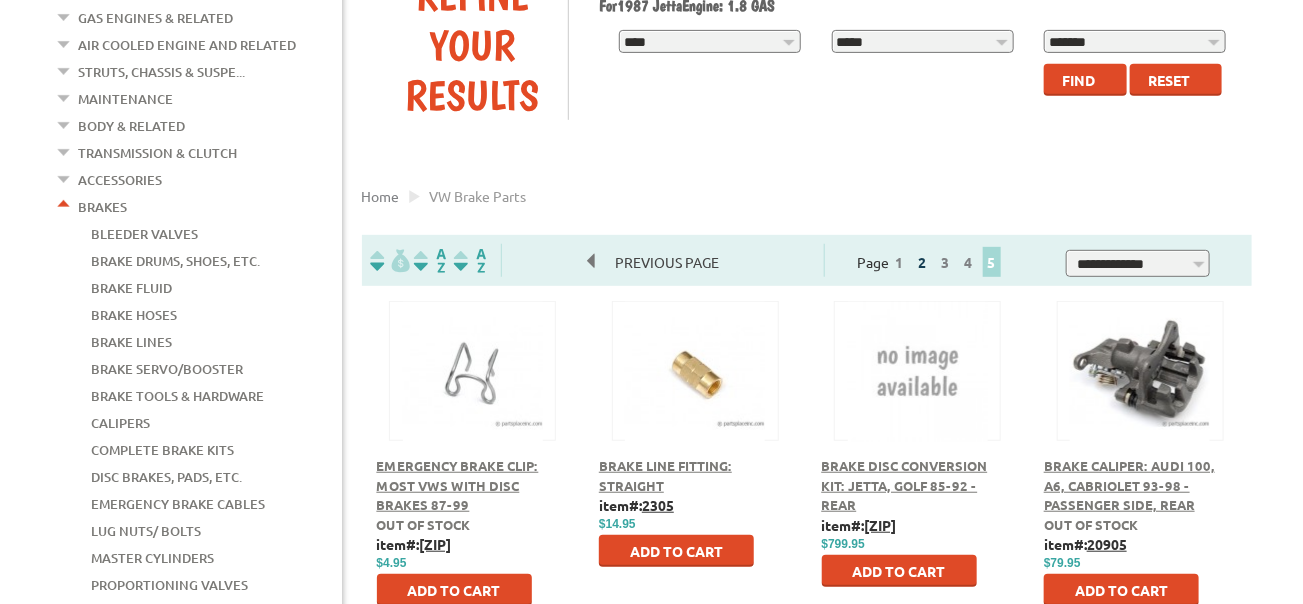 click on "2" at bounding box center [923, 262] 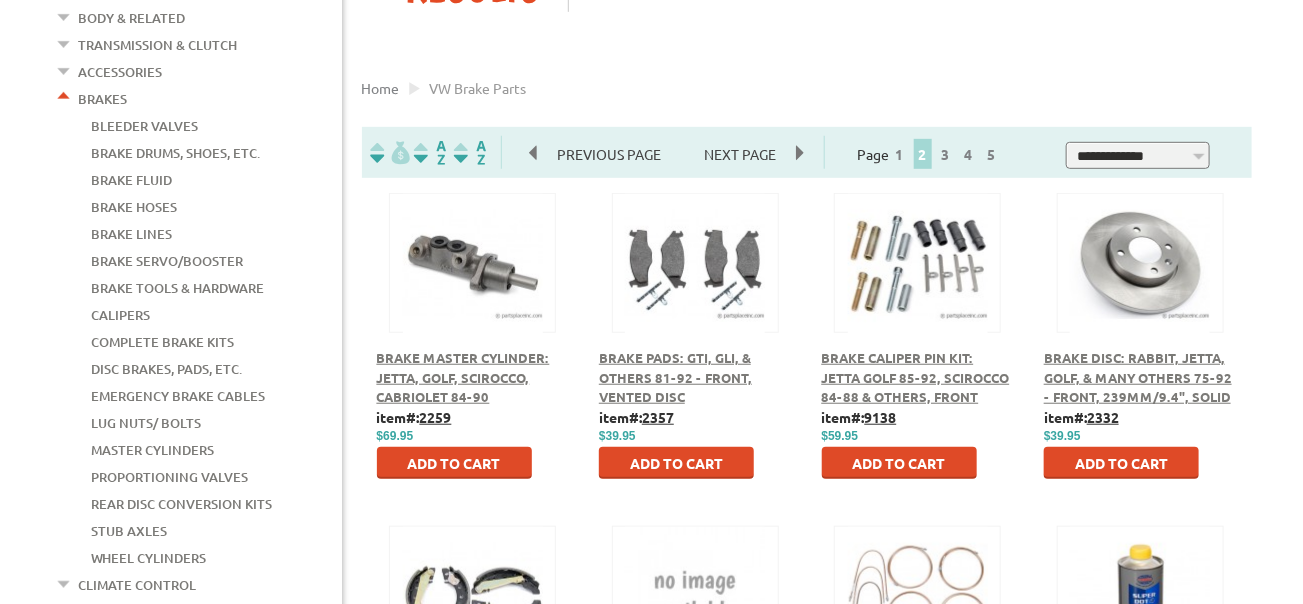 scroll, scrollTop: 400, scrollLeft: 0, axis: vertical 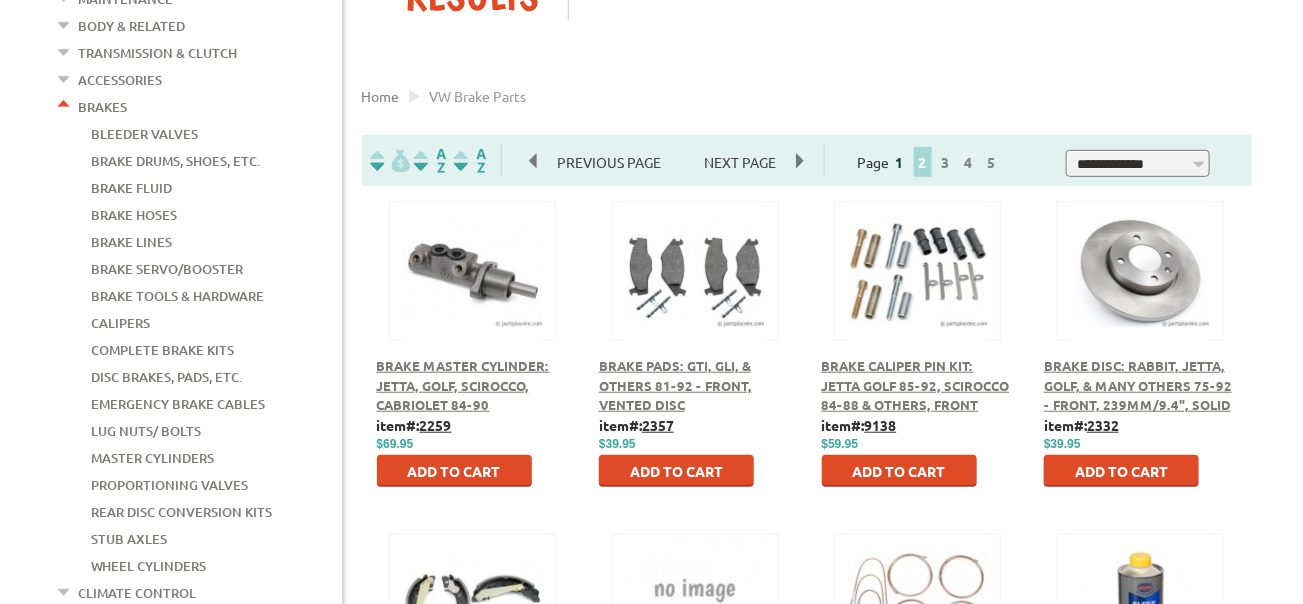 click on "1" at bounding box center [900, 162] 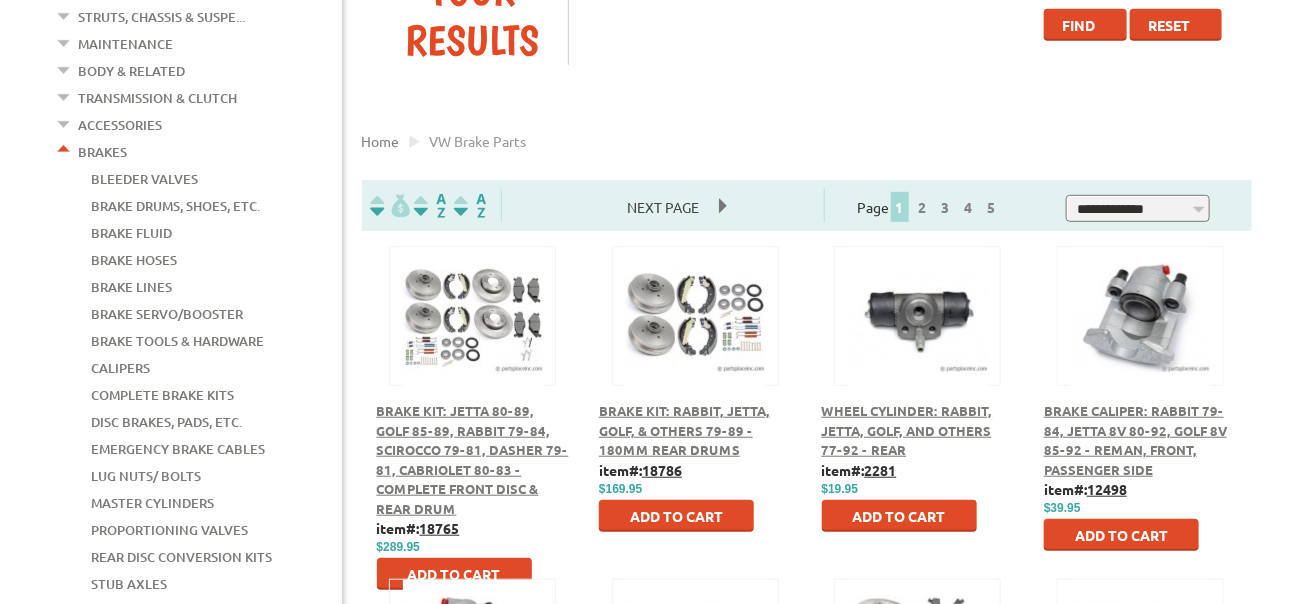 scroll, scrollTop: 400, scrollLeft: 0, axis: vertical 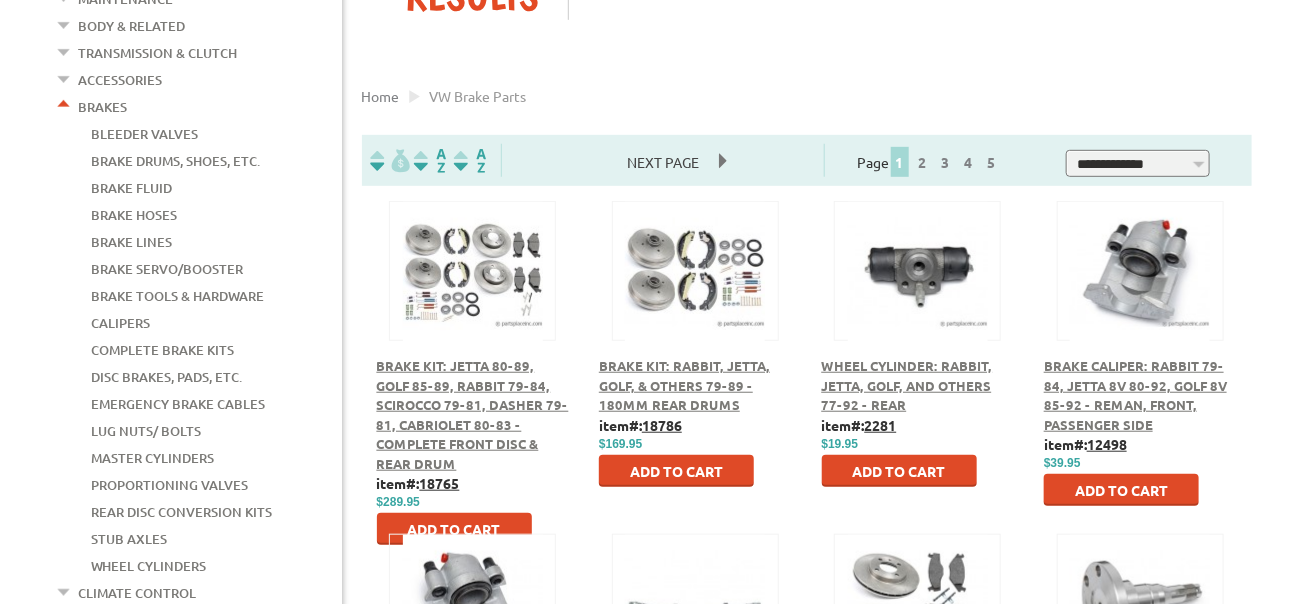 click on "Add to Cart" at bounding box center (899, 471) 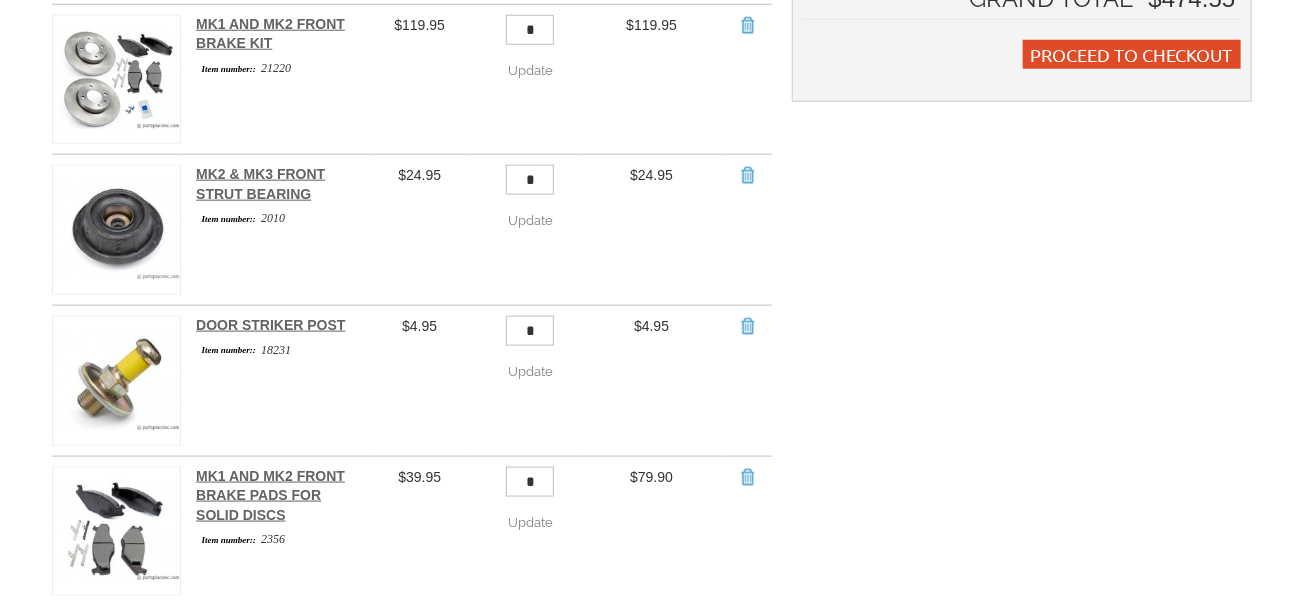 scroll, scrollTop: 900, scrollLeft: 0, axis: vertical 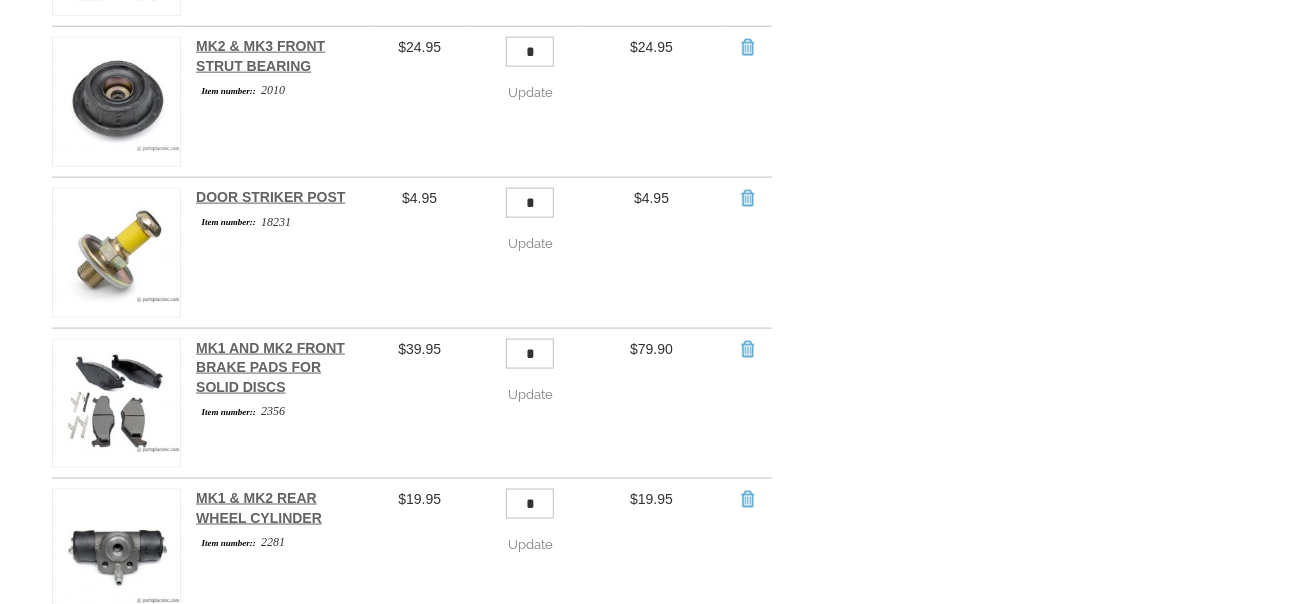 click on "*" at bounding box center (530, 504) 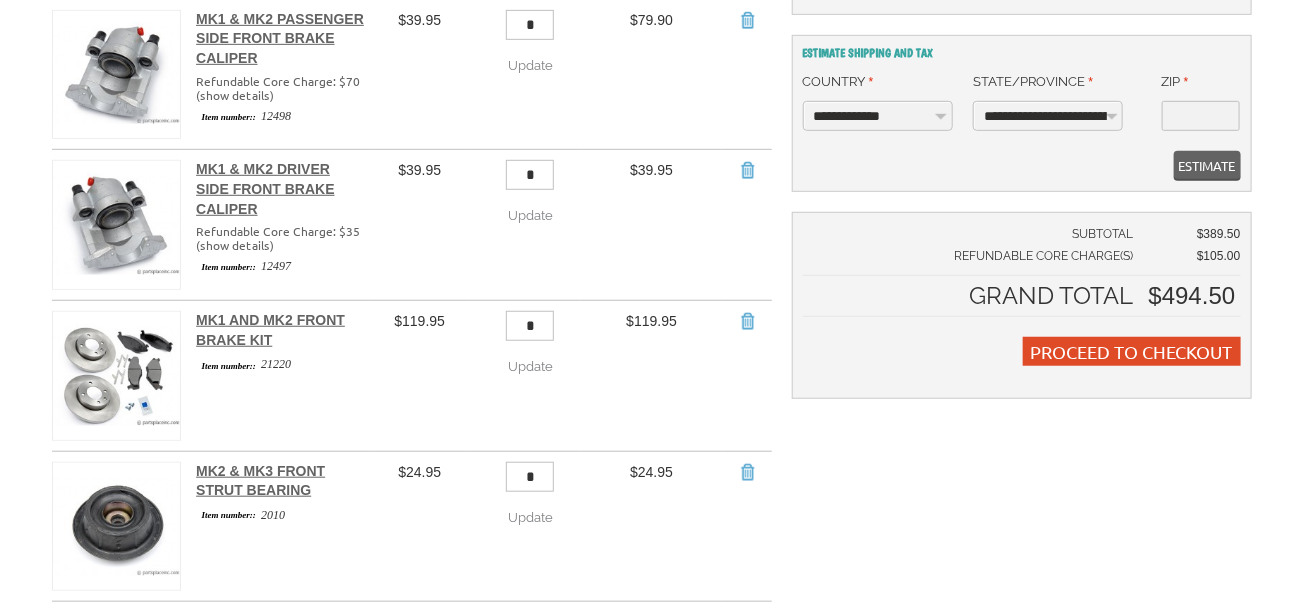 scroll, scrollTop: 400, scrollLeft: 0, axis: vertical 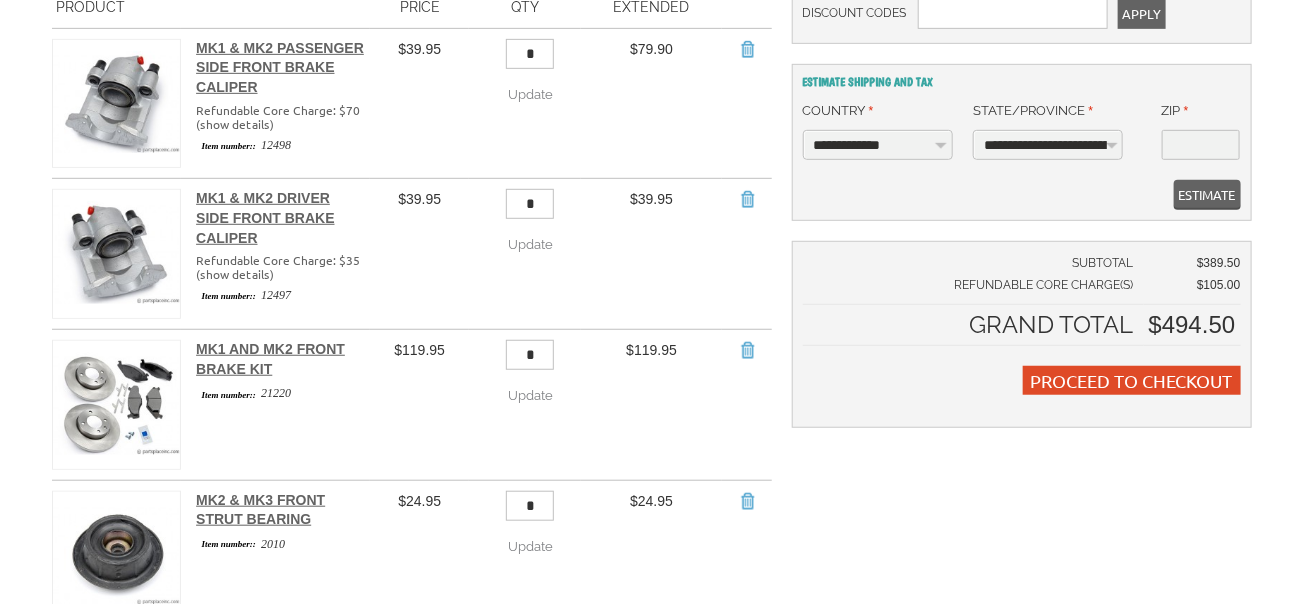 click on "*" at bounding box center [530, 204] 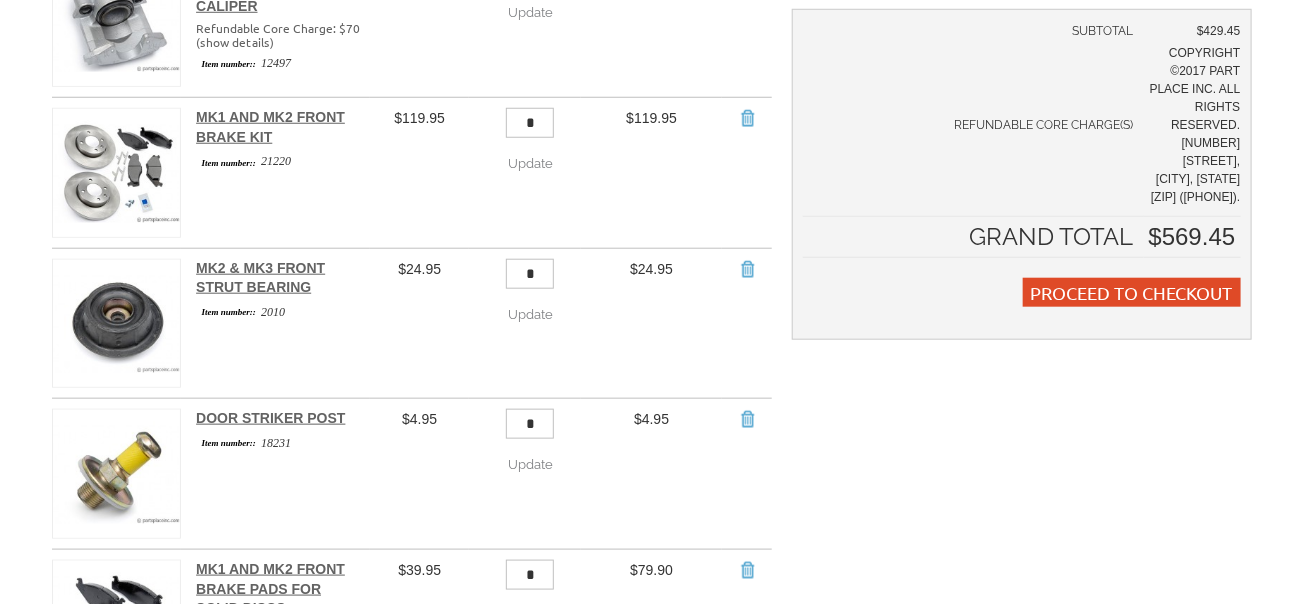scroll, scrollTop: 600, scrollLeft: 0, axis: vertical 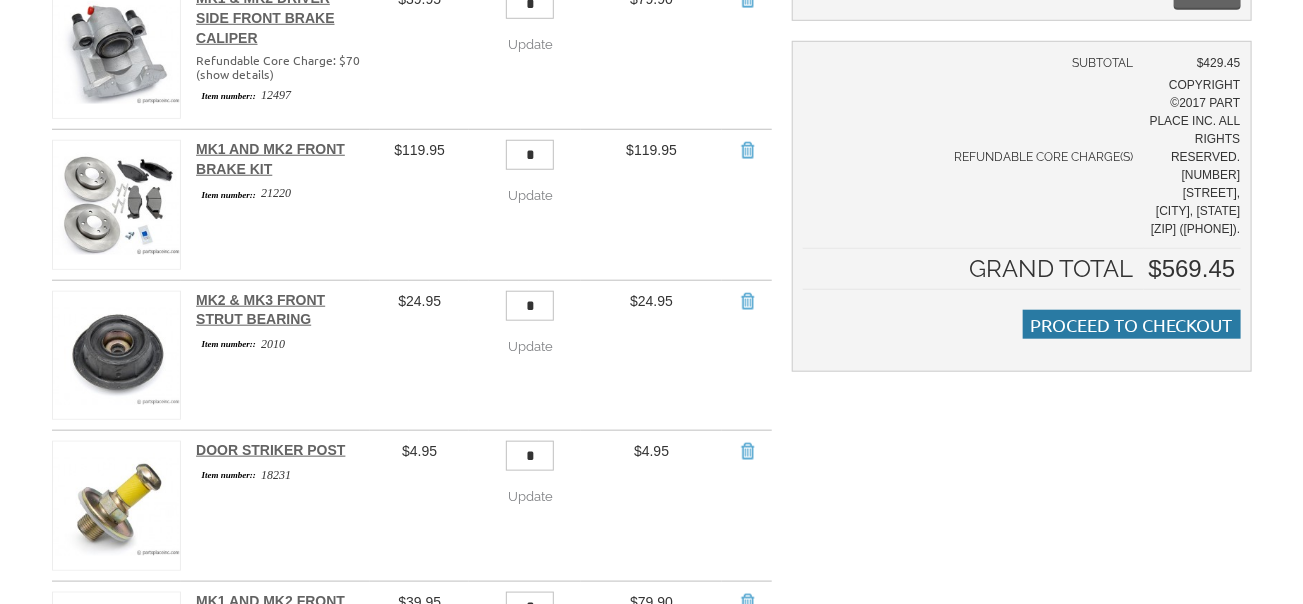 click on "Proceed to Checkout" at bounding box center [1132, 324] 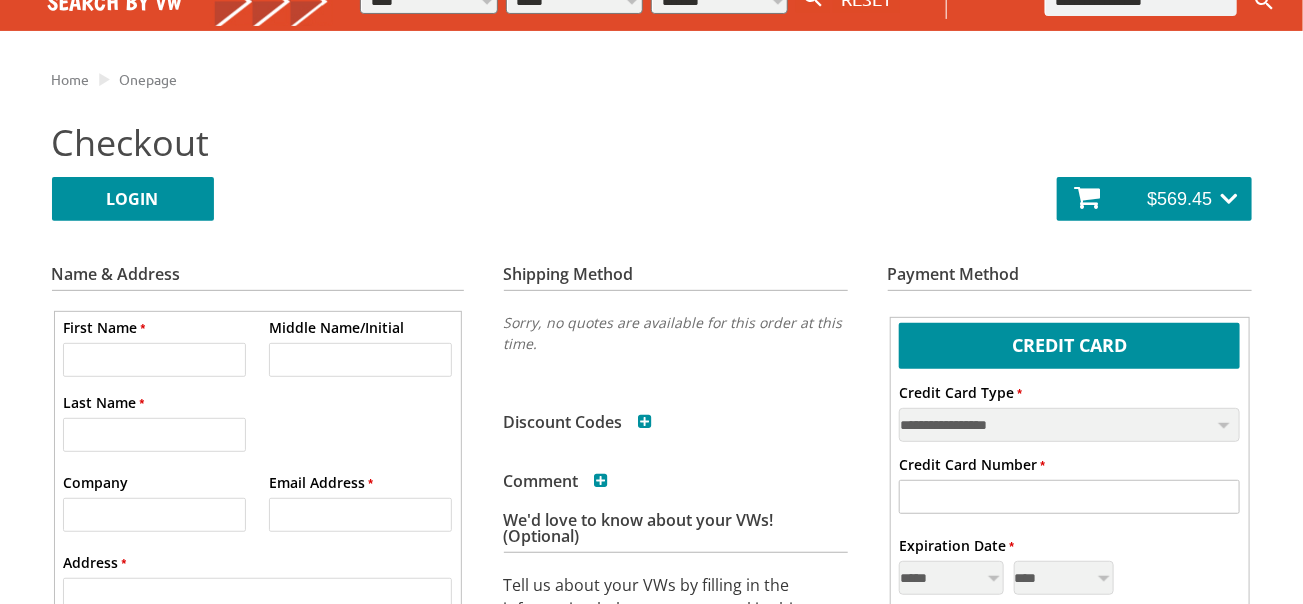 scroll, scrollTop: 200, scrollLeft: 0, axis: vertical 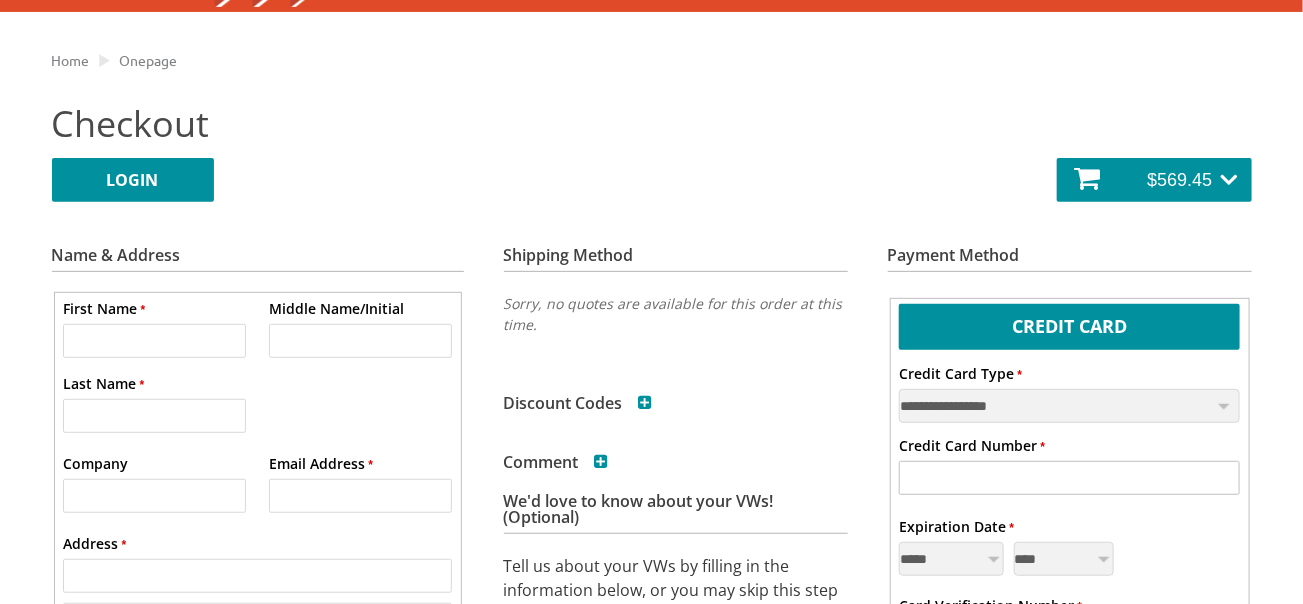 click on "* First Name" at bounding box center (154, 341) 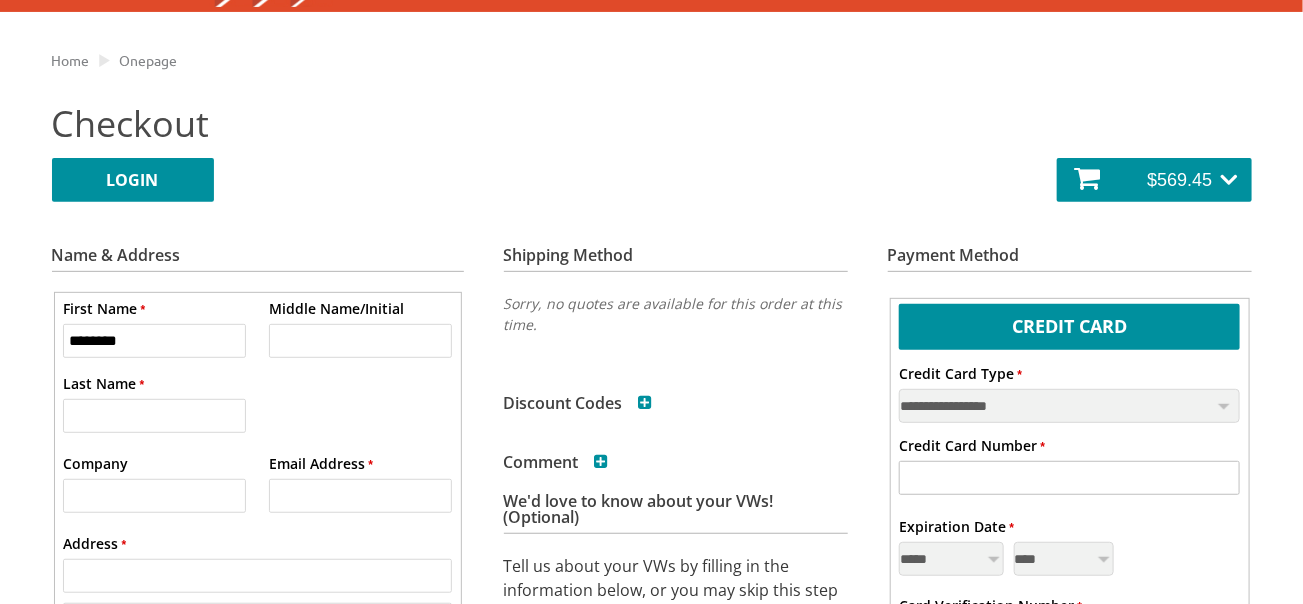 type on "*********" 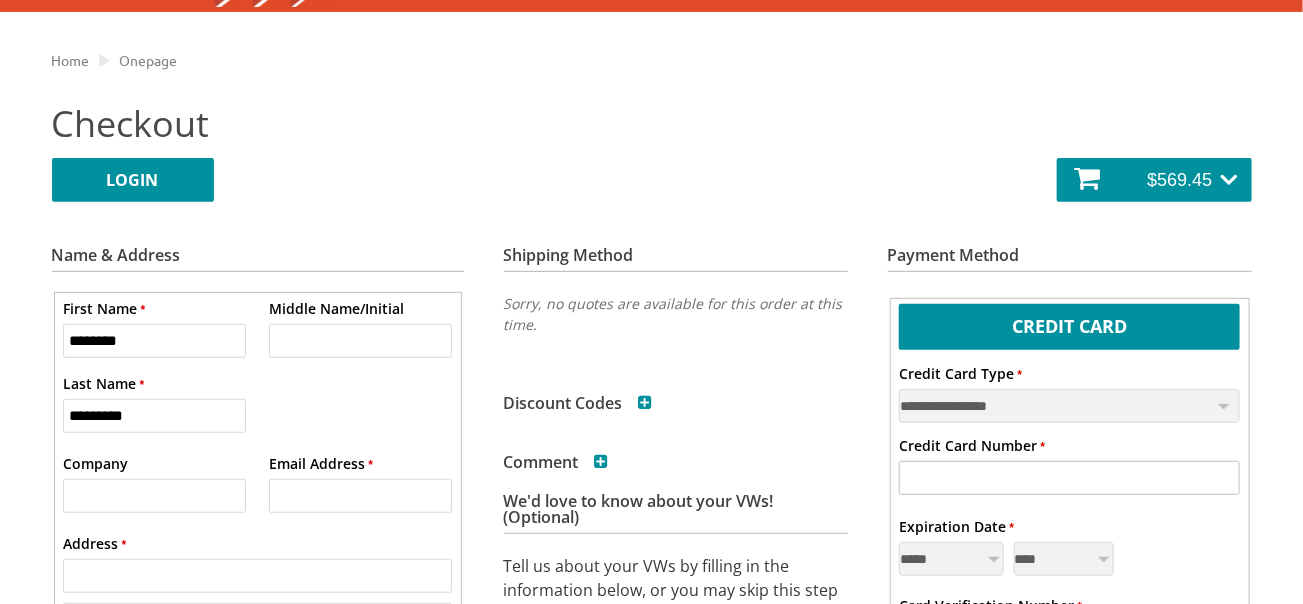 type on "**********" 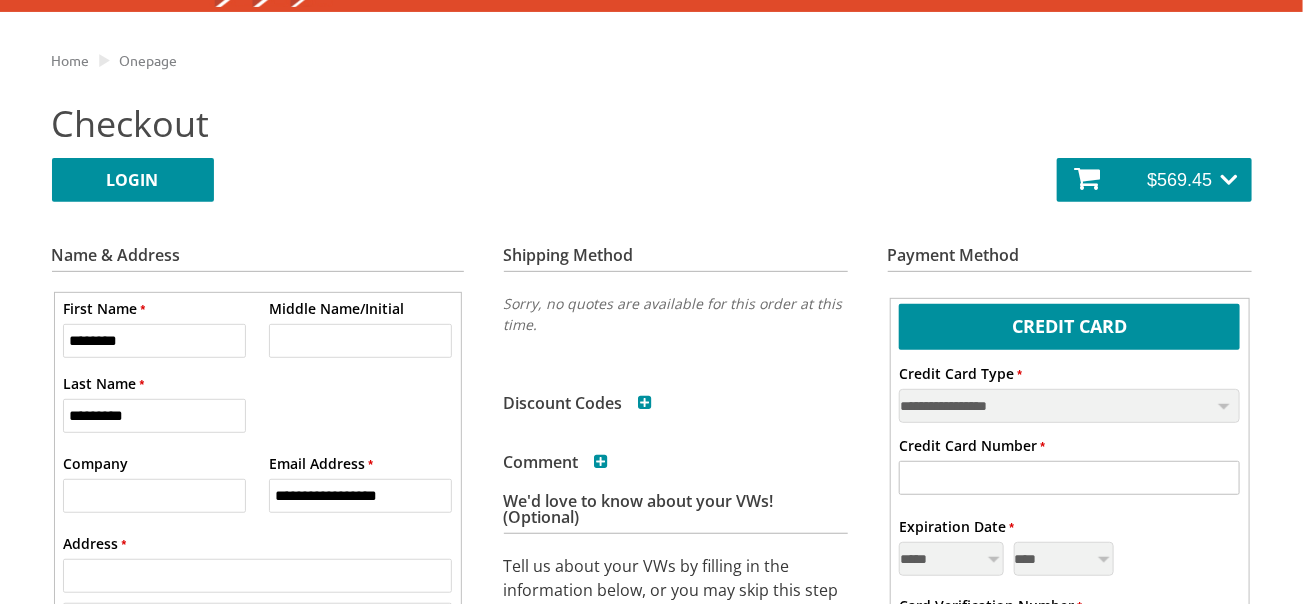 type on "**********" 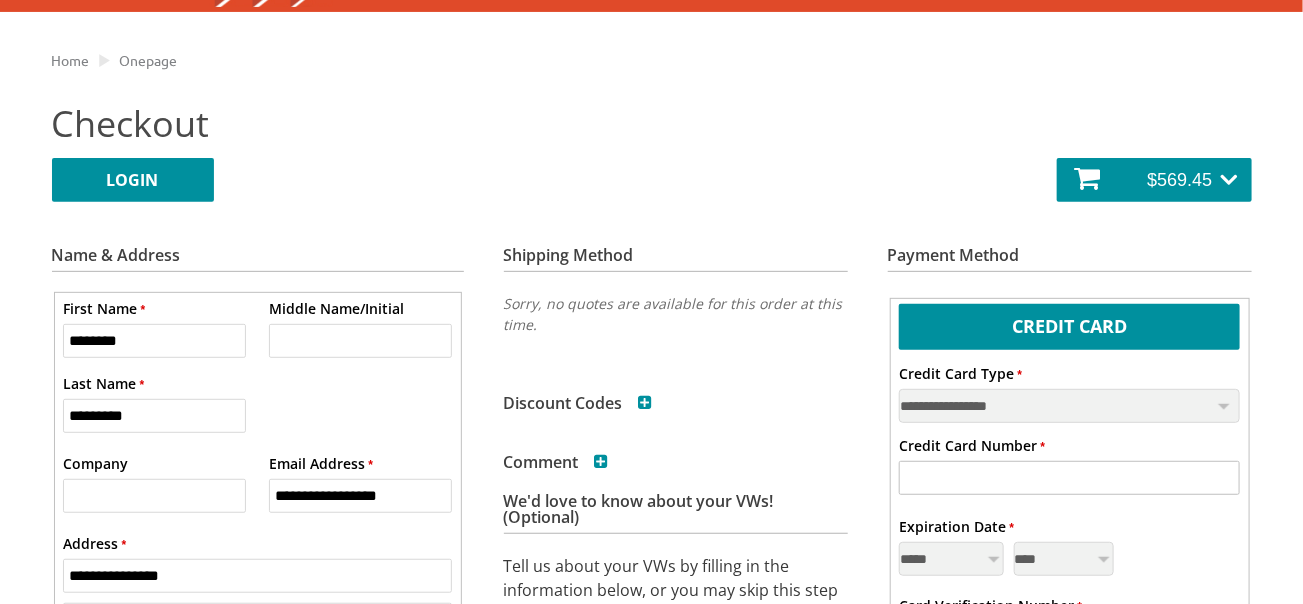 type on "**********" 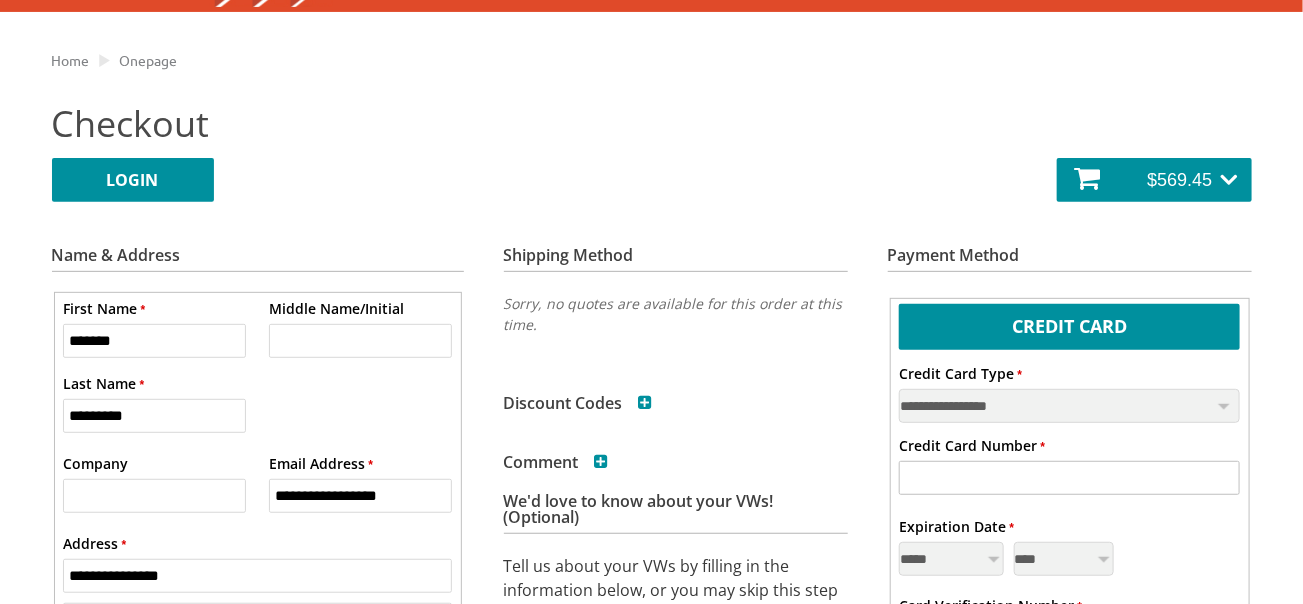 type on "******" 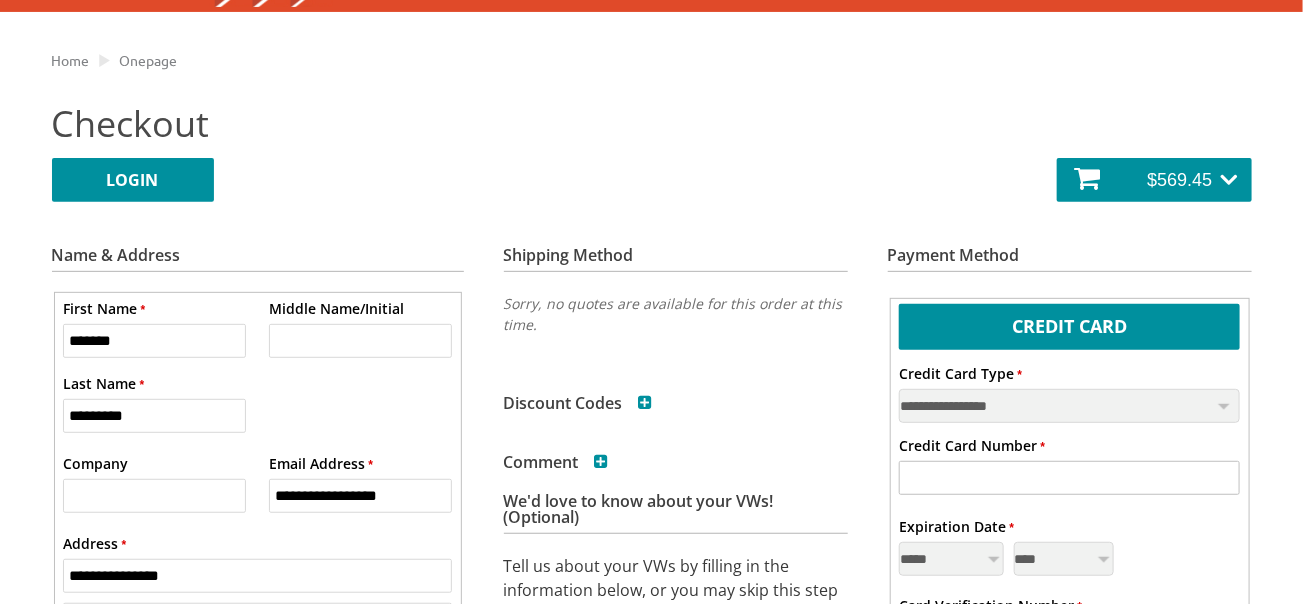 click on "Middle Name/Initial" at bounding box center [360, 341] 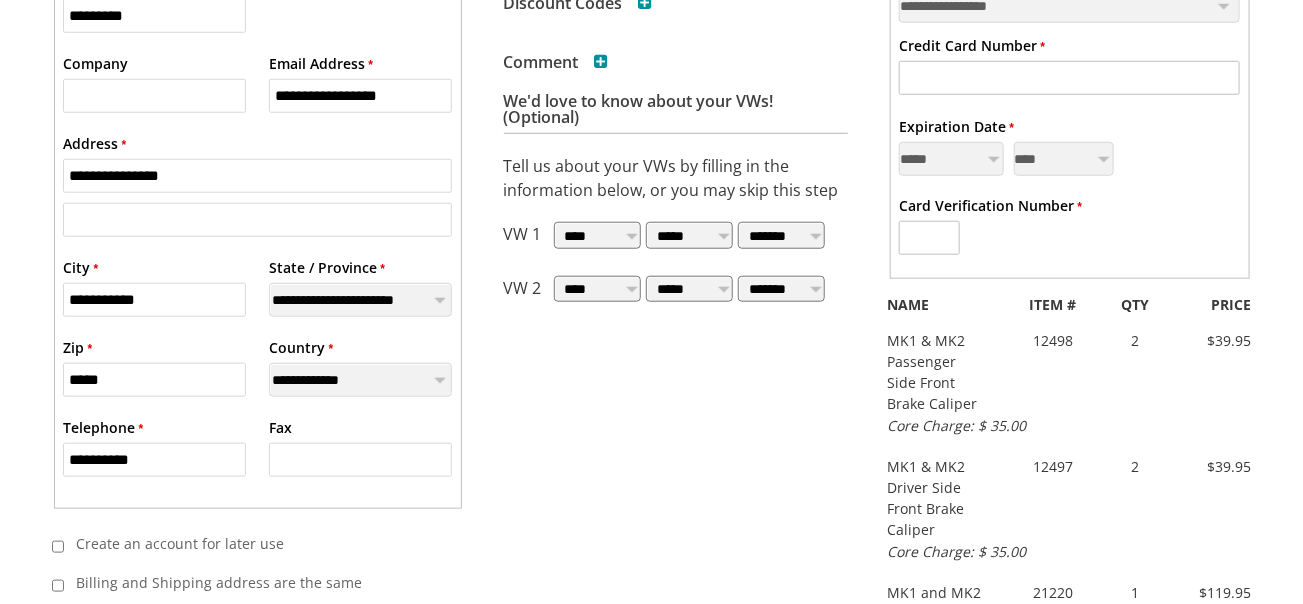 scroll, scrollTop: 700, scrollLeft: 0, axis: vertical 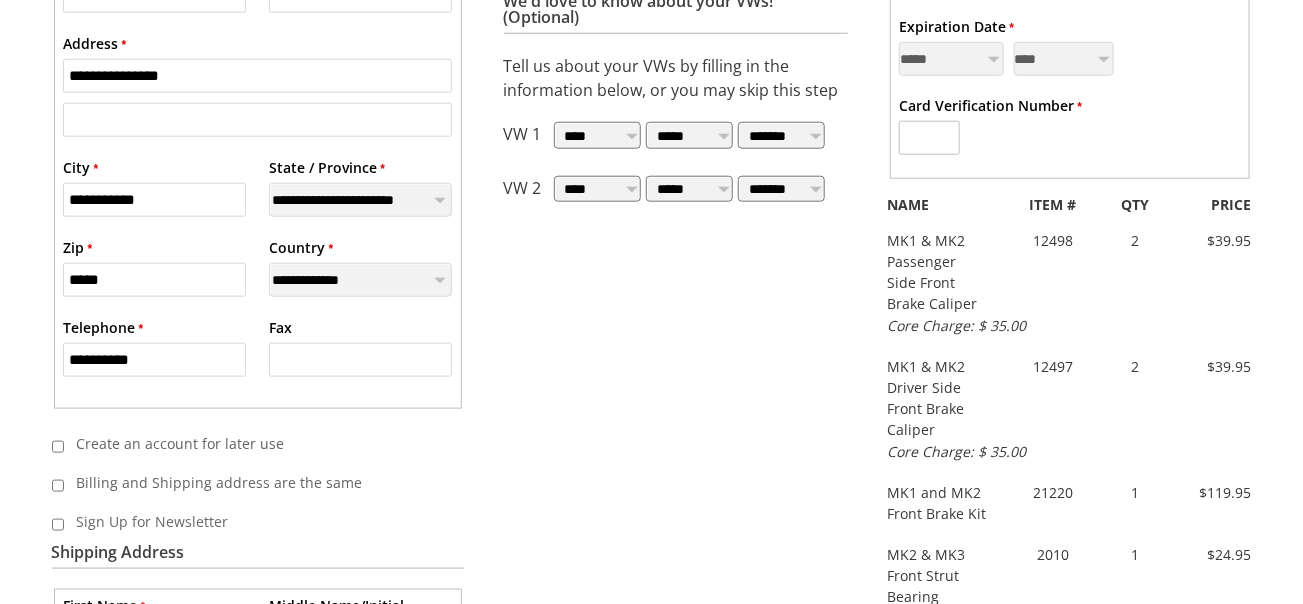 type on "*" 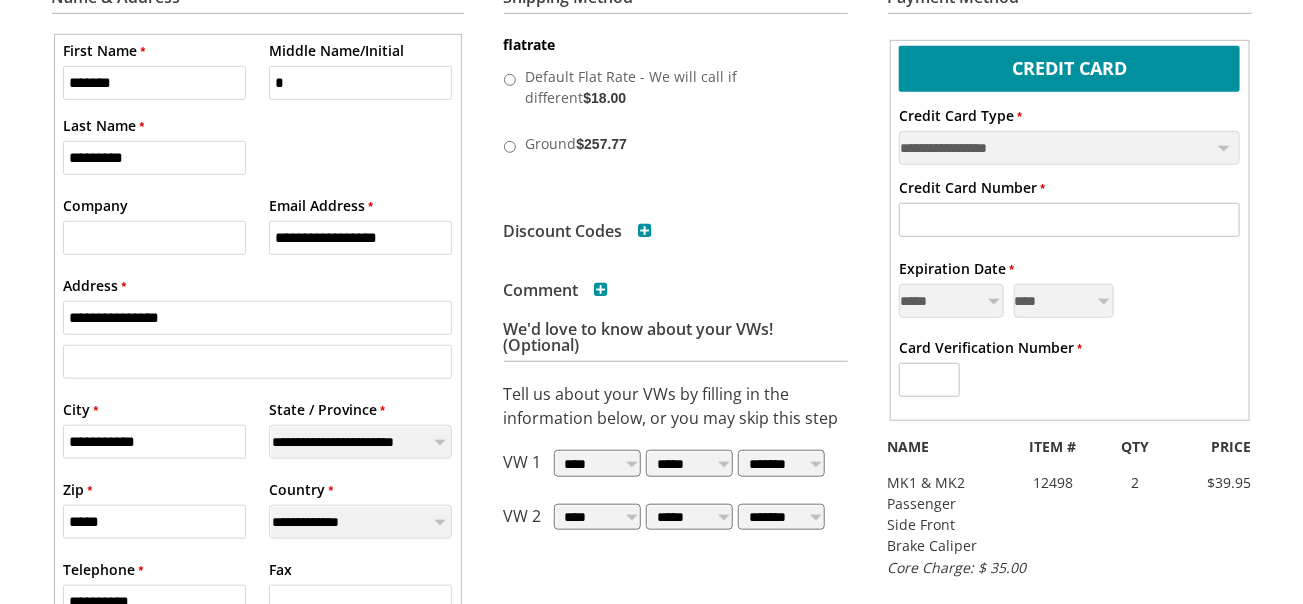 scroll, scrollTop: 400, scrollLeft: 0, axis: vertical 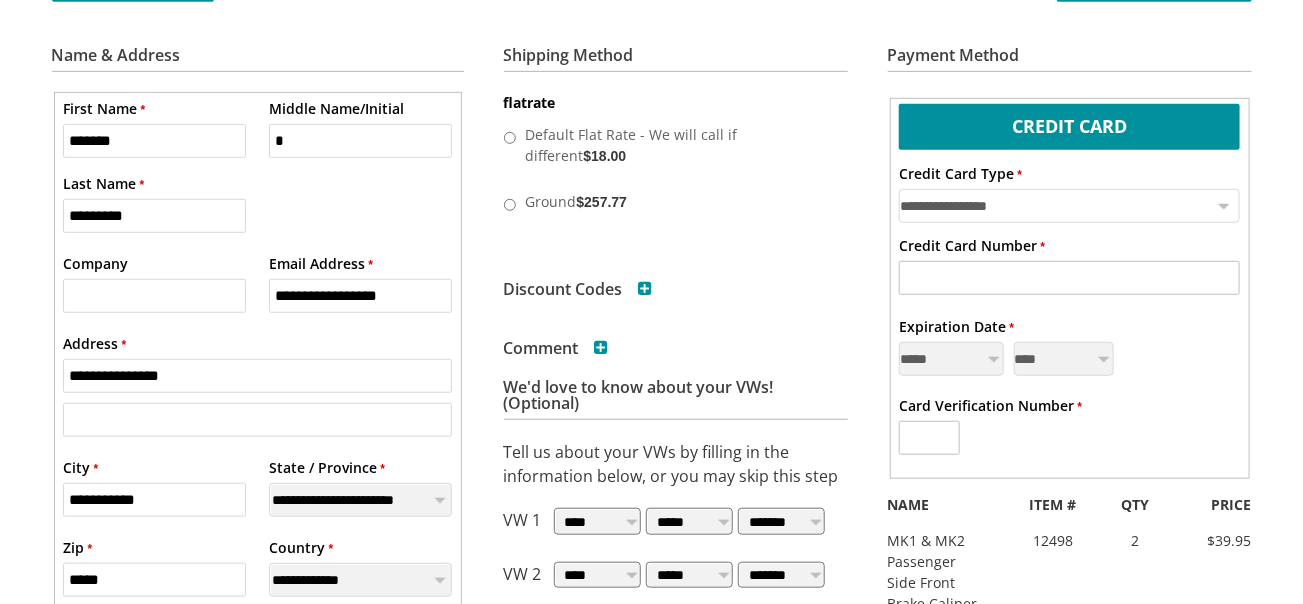 click on "**********" at bounding box center [1069, 206] 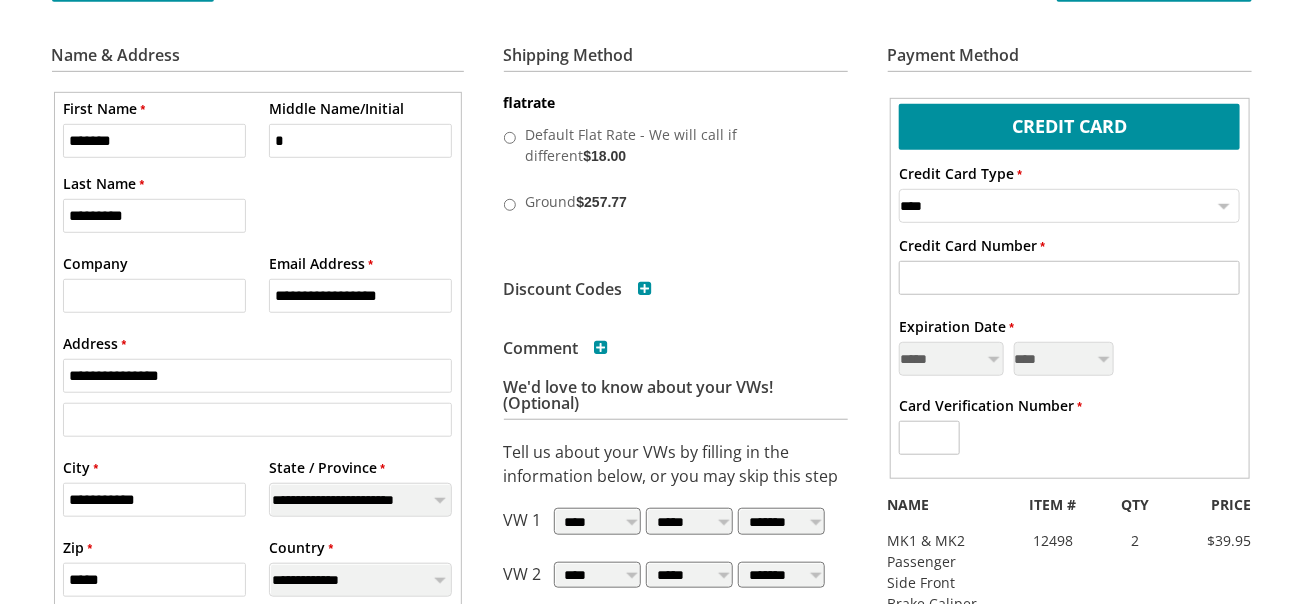 click on "**********" at bounding box center (1069, 206) 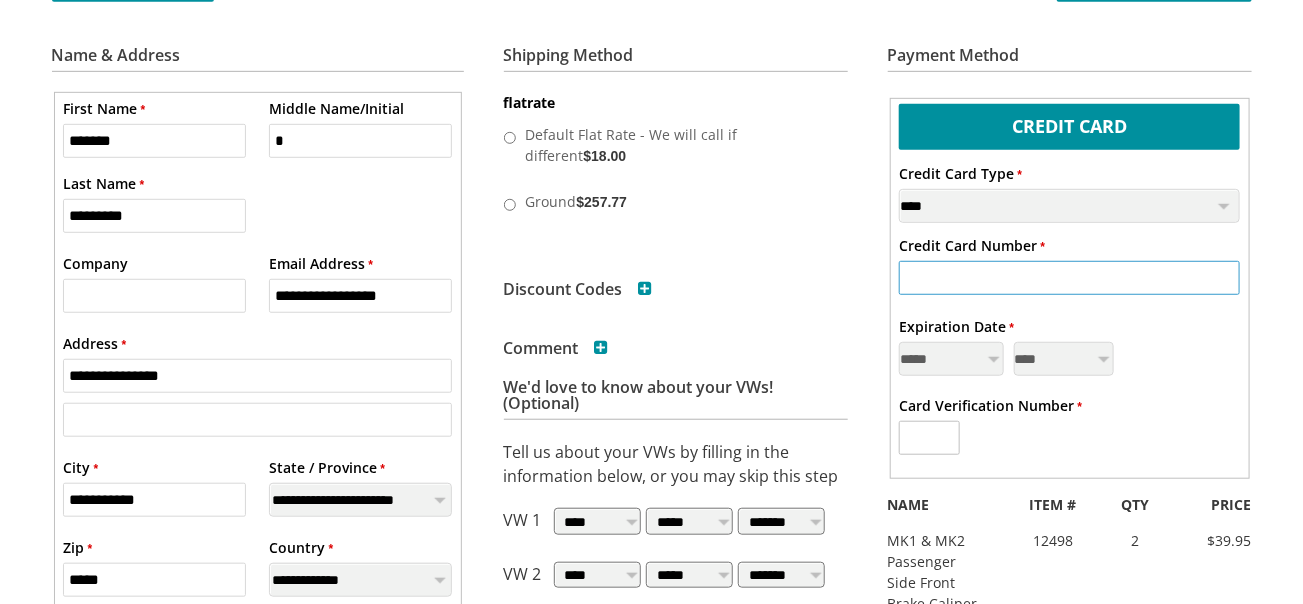 click on "* Credit Card Number" at bounding box center [1069, 278] 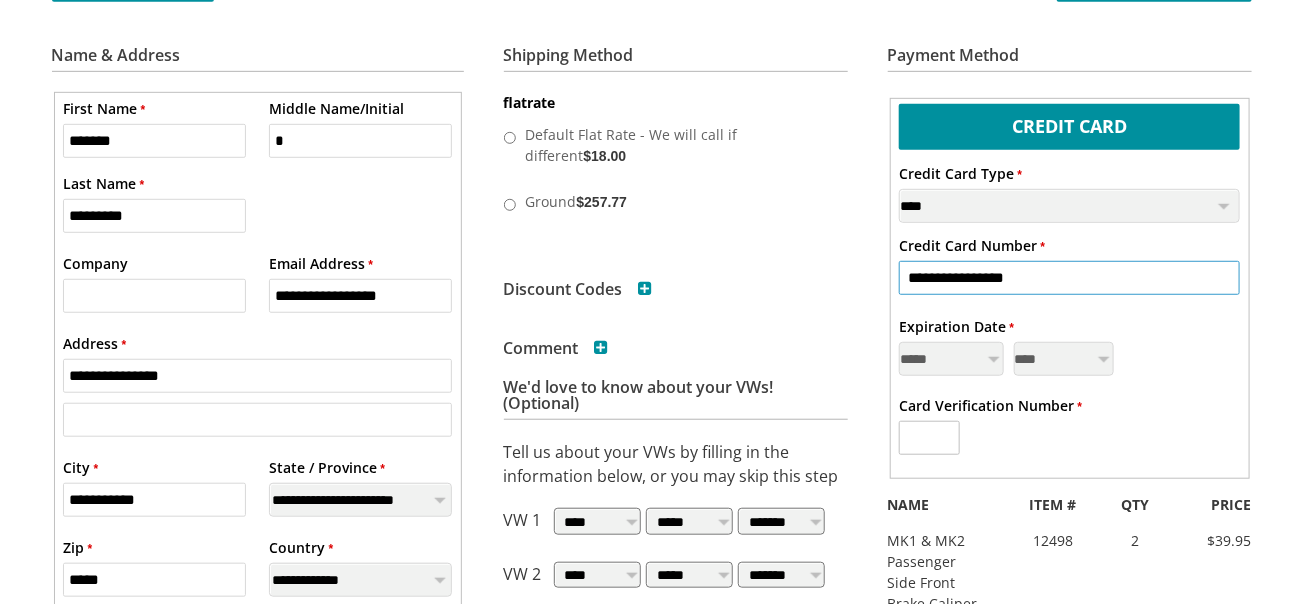 type on "**********" 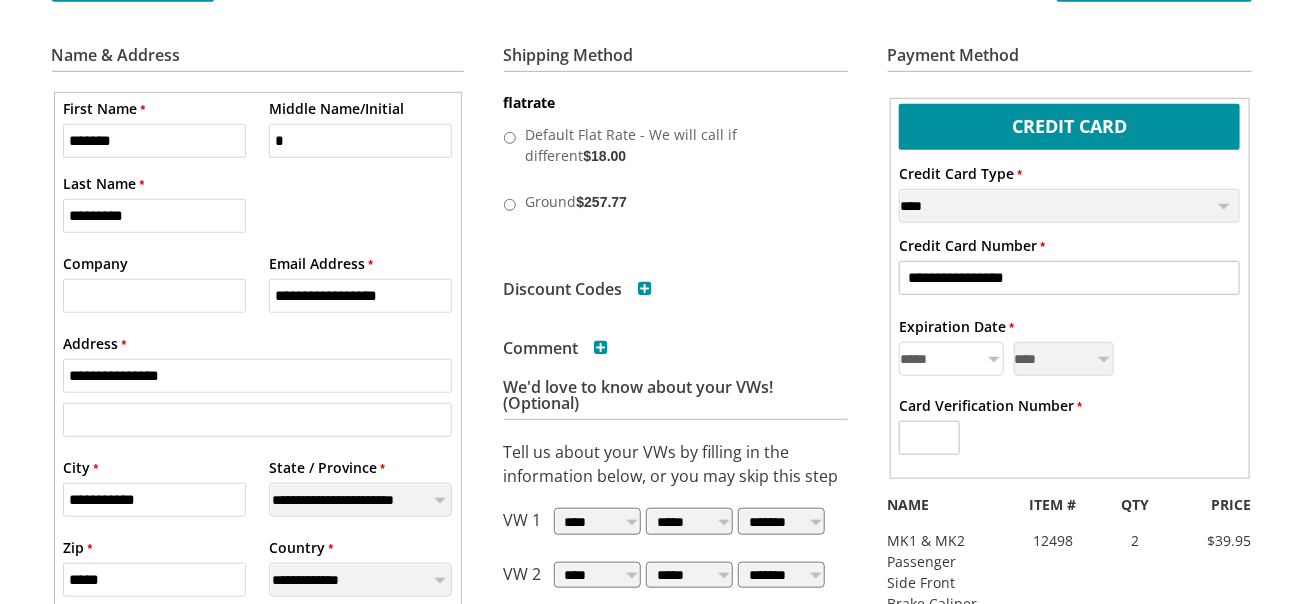 click on "**********" at bounding box center (951, 359) 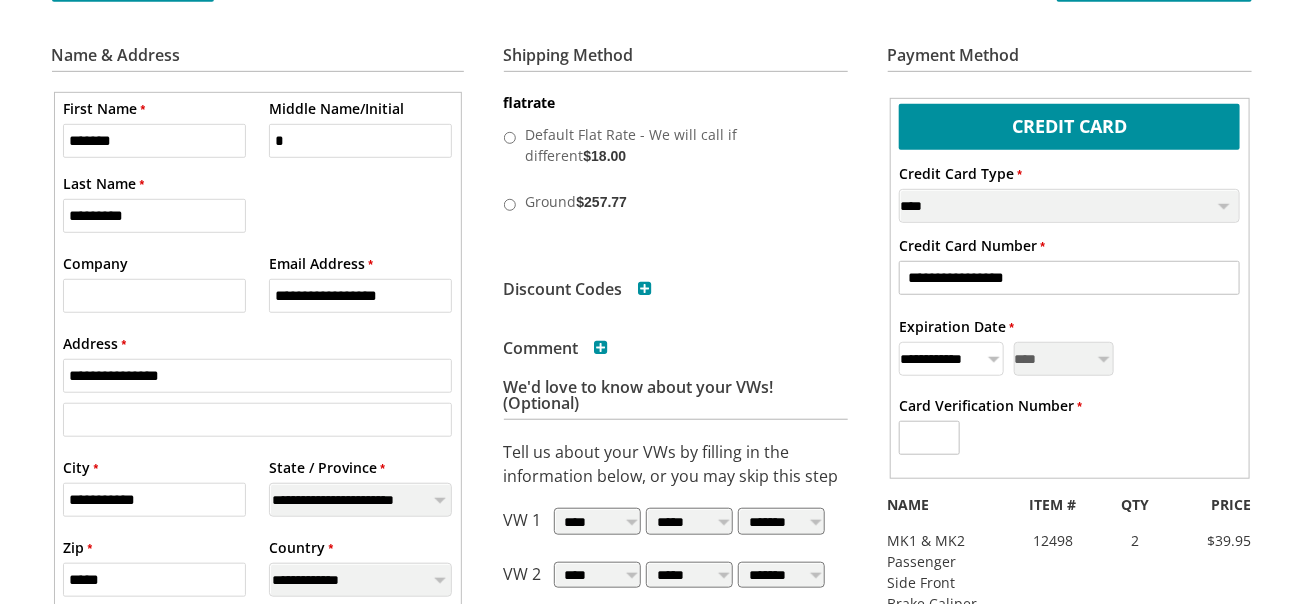 click on "**********" at bounding box center (951, 359) 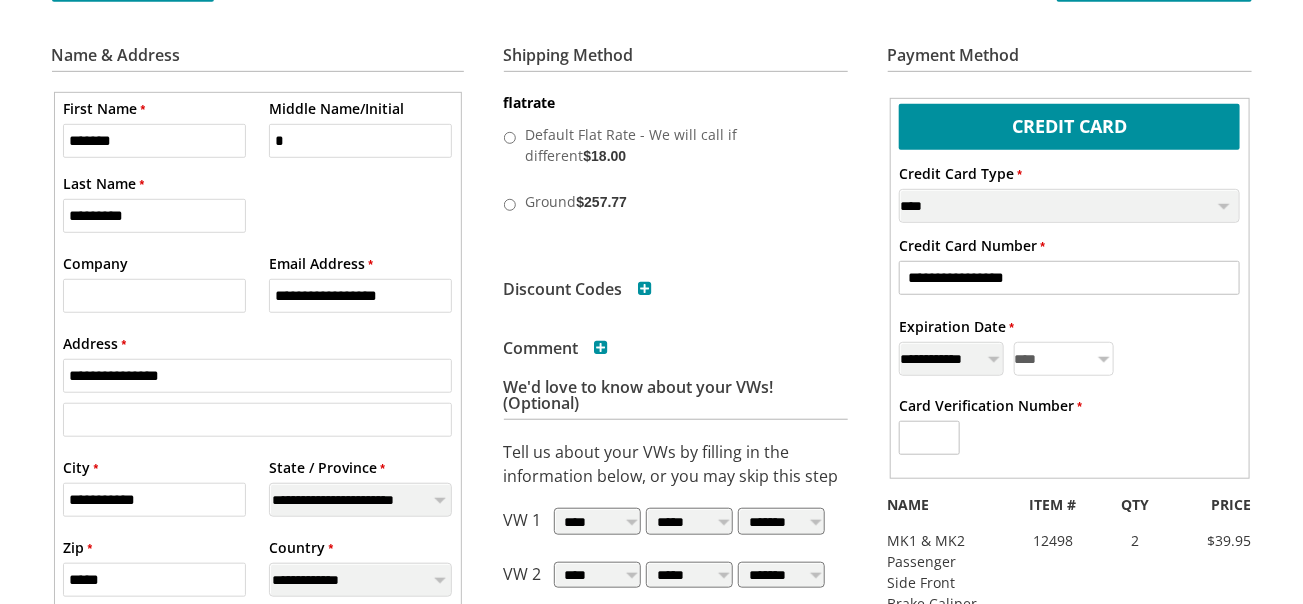 click on "****
****
****
****
****
****
****
****
****
****
****
****" at bounding box center (1064, 359) 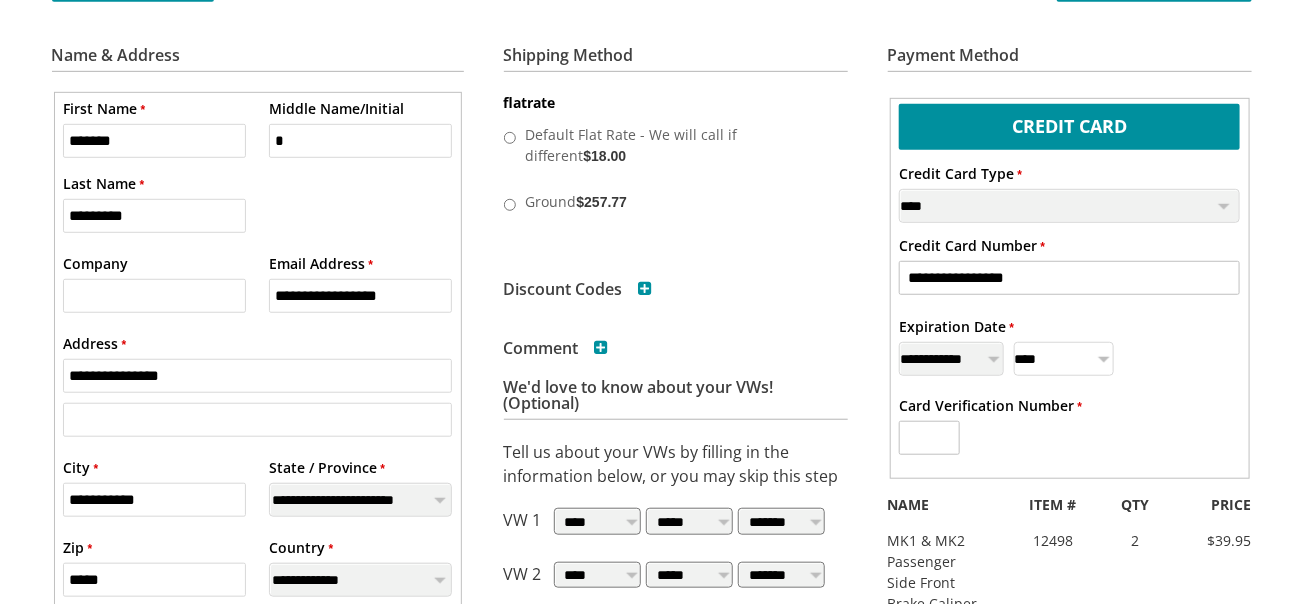 click on "****
****
****
****
****
****
****
****
****
****
****
****" at bounding box center (1064, 359) 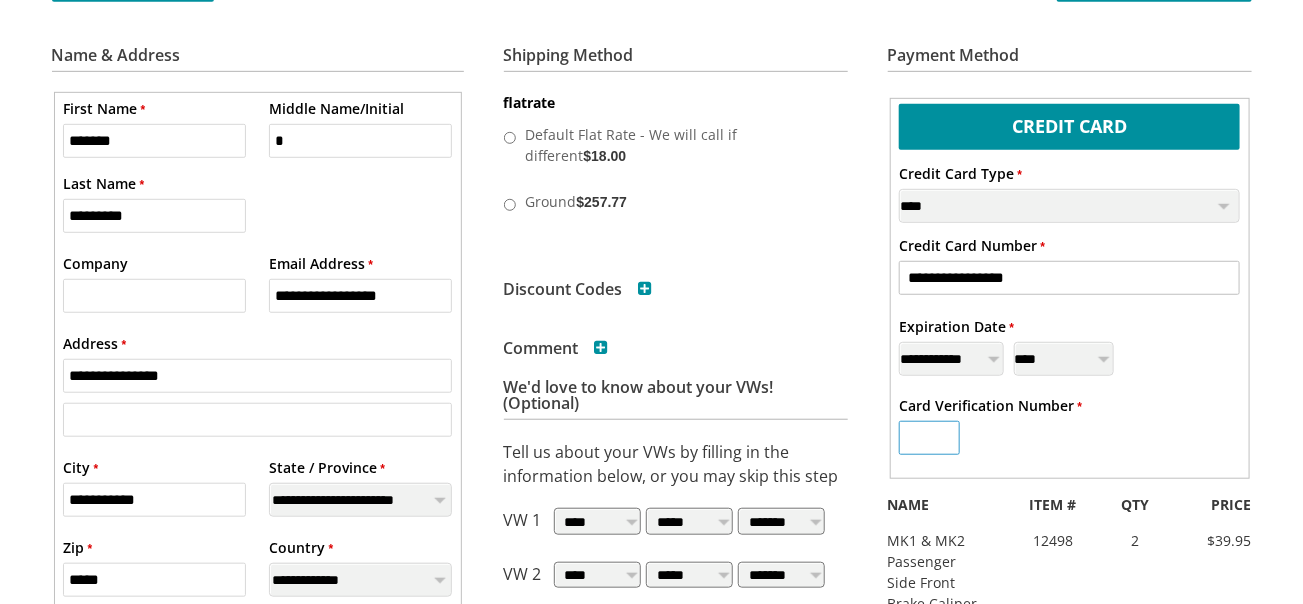 click on "* Card Verification Number" at bounding box center (929, 438) 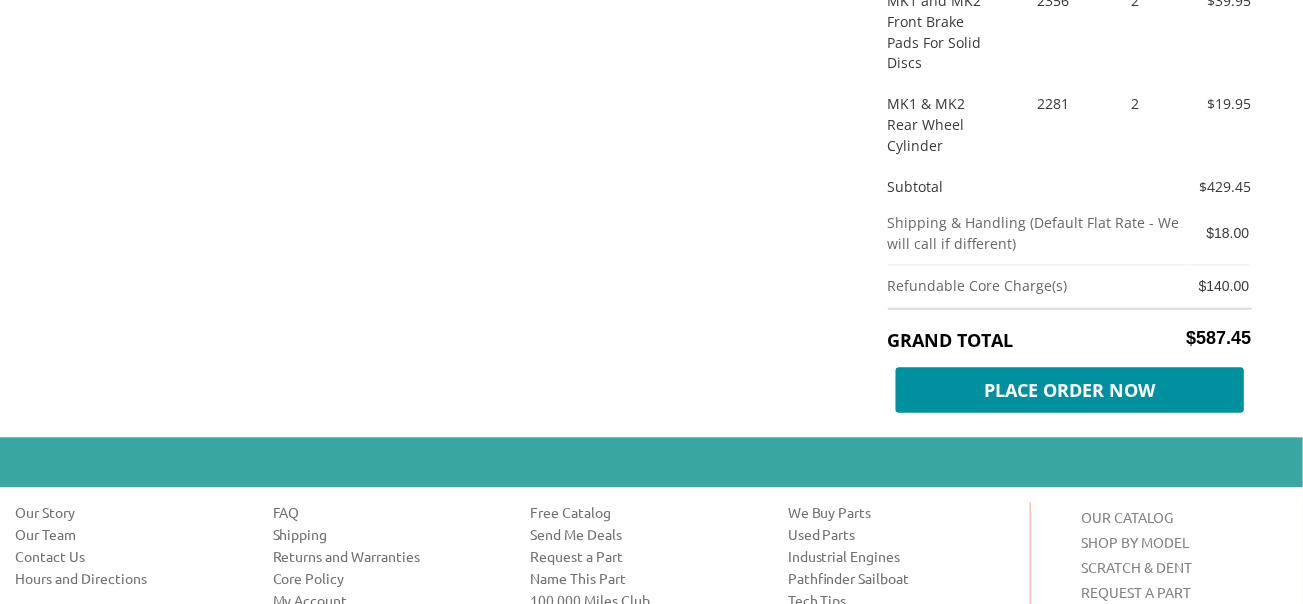 scroll, scrollTop: 1400, scrollLeft: 0, axis: vertical 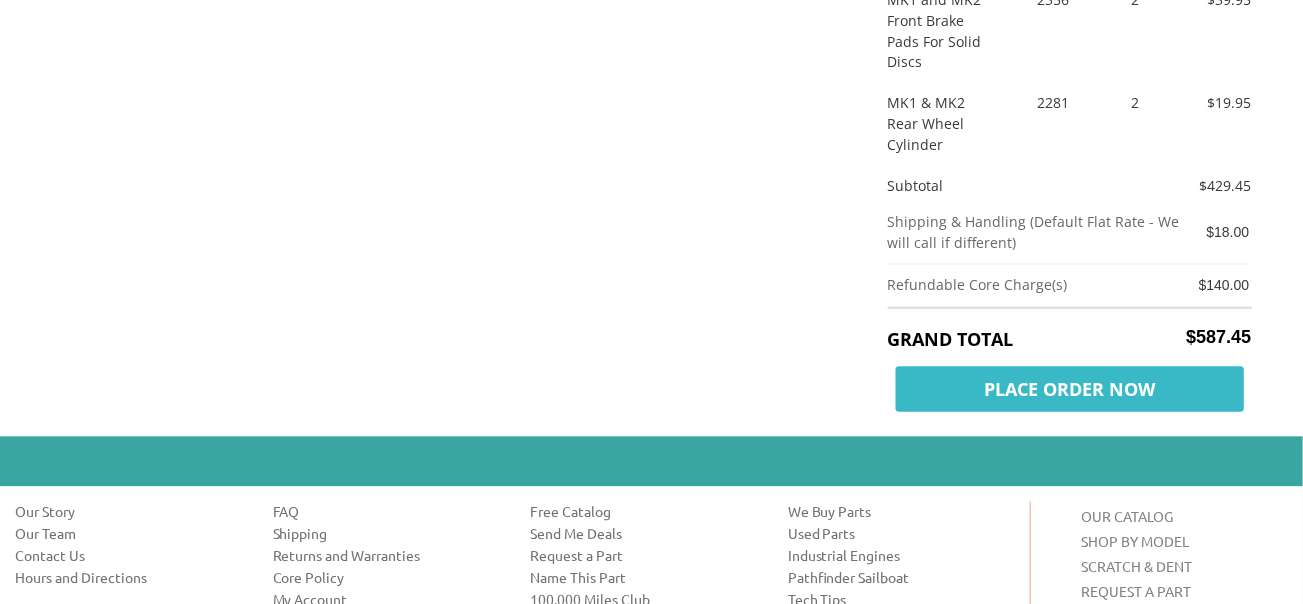 type on "***" 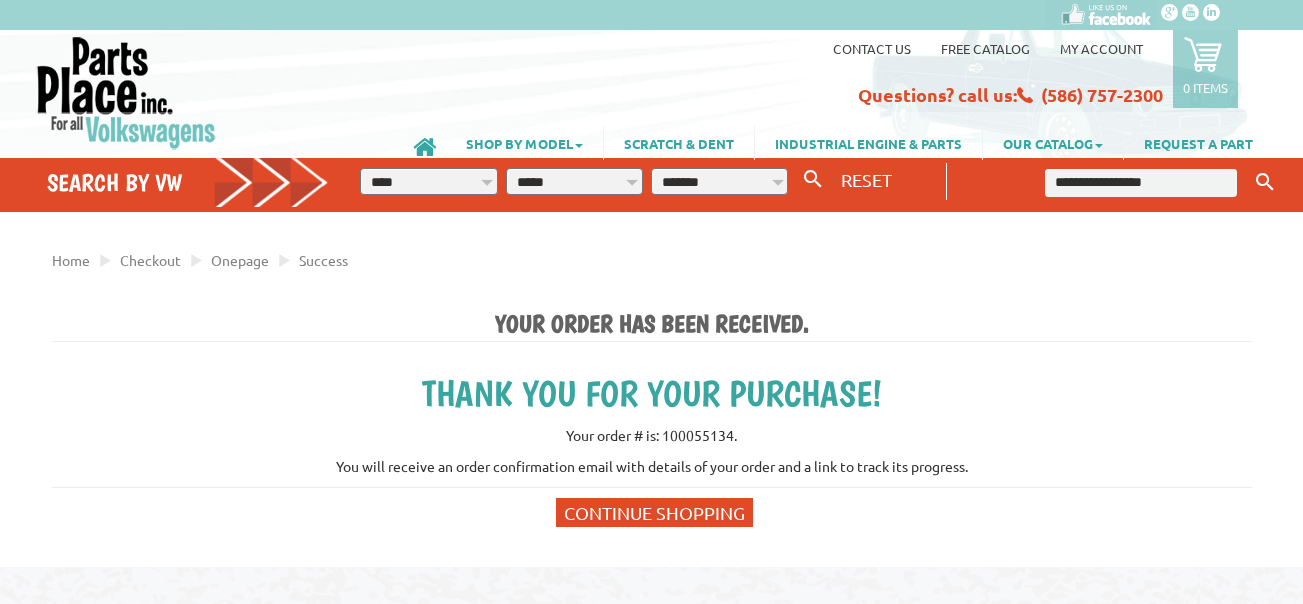 scroll, scrollTop: 0, scrollLeft: 0, axis: both 